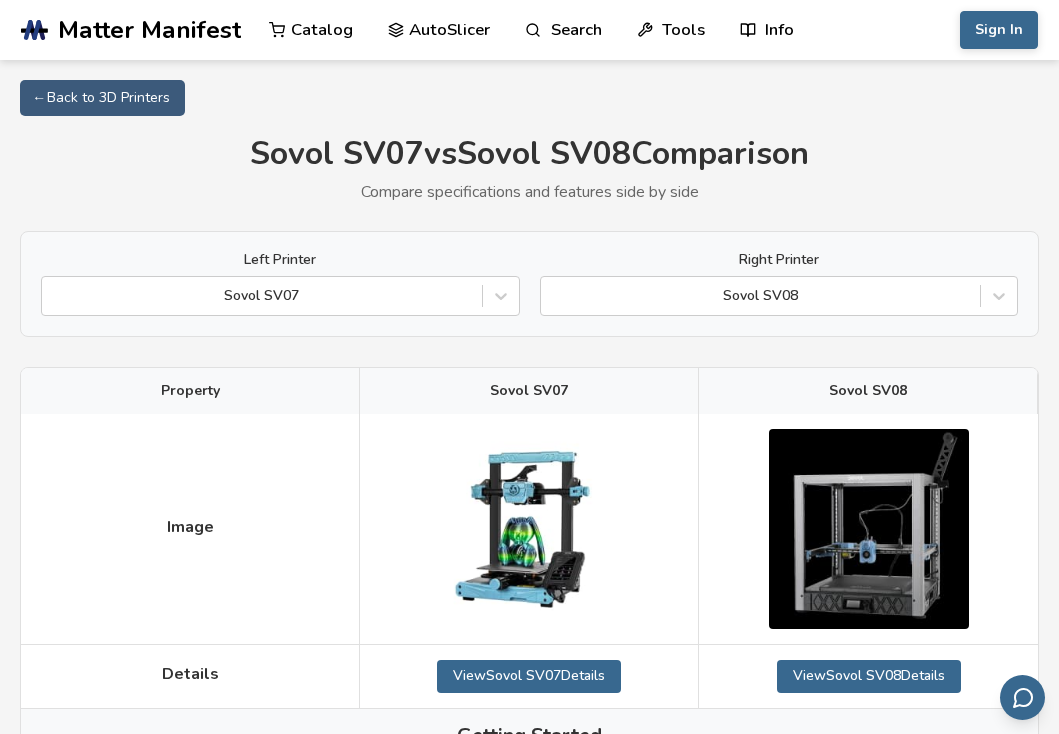 scroll, scrollTop: 0, scrollLeft: 0, axis: both 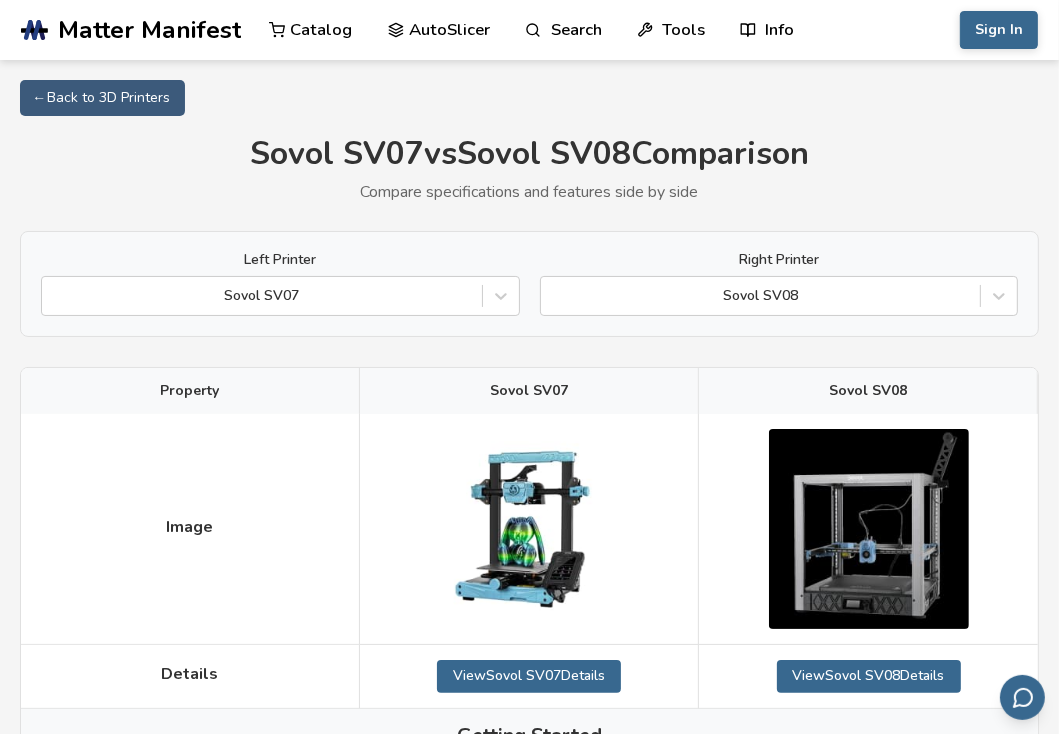 click on "Left Printer Sovol SV07 Right Printer Sovol SV08" at bounding box center [529, 284] 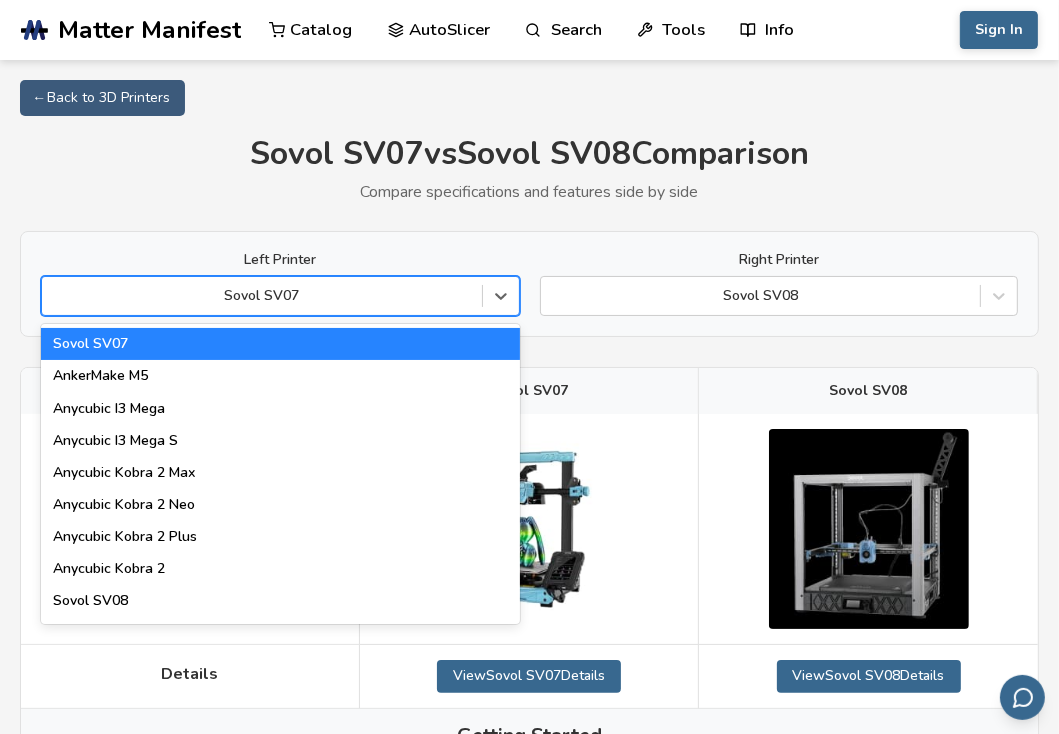drag, startPoint x: 59, startPoint y: 277, endPoint x: 157, endPoint y: -57, distance: 348.08044 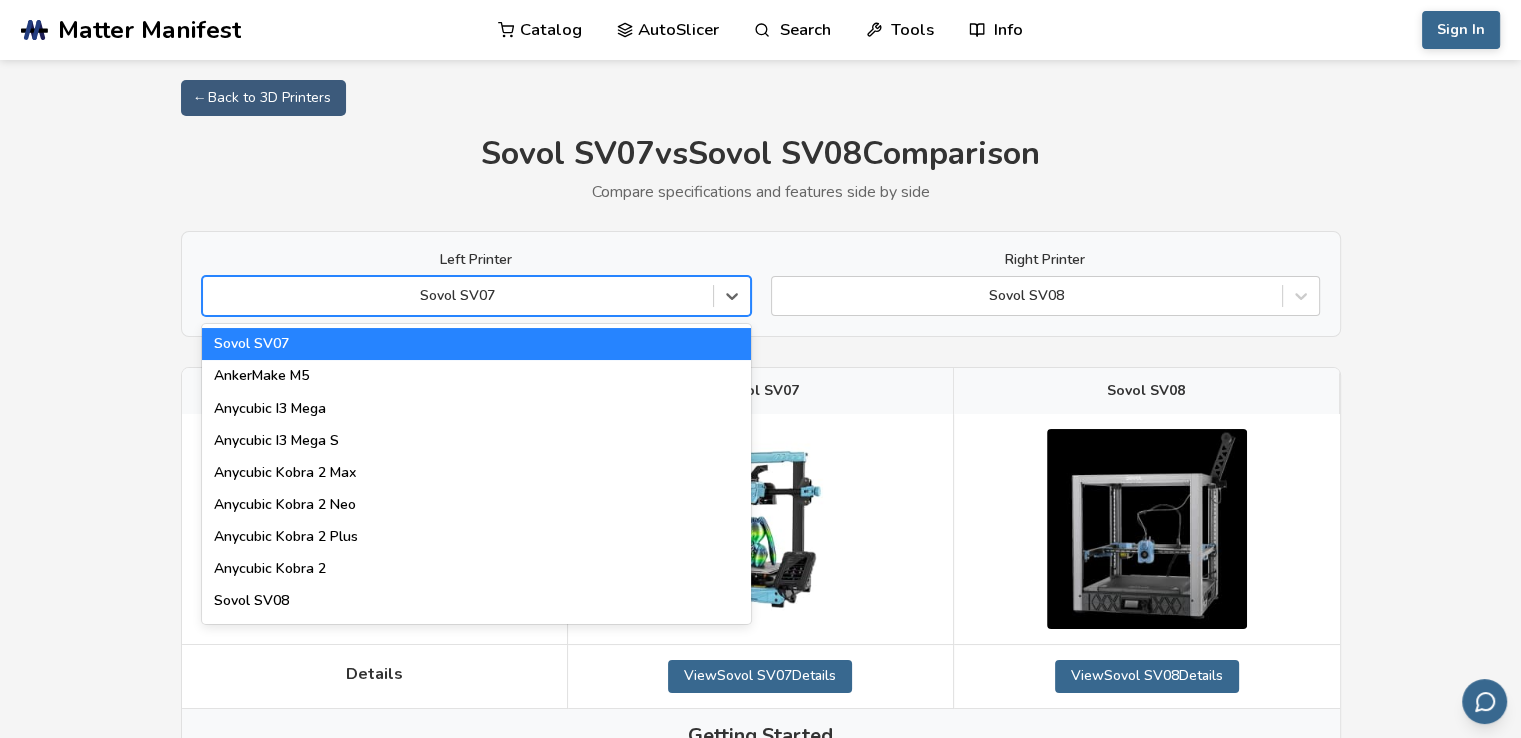 click on "Sovol SV07  vs  Sovol SV08  Comparison" at bounding box center [761, 154] 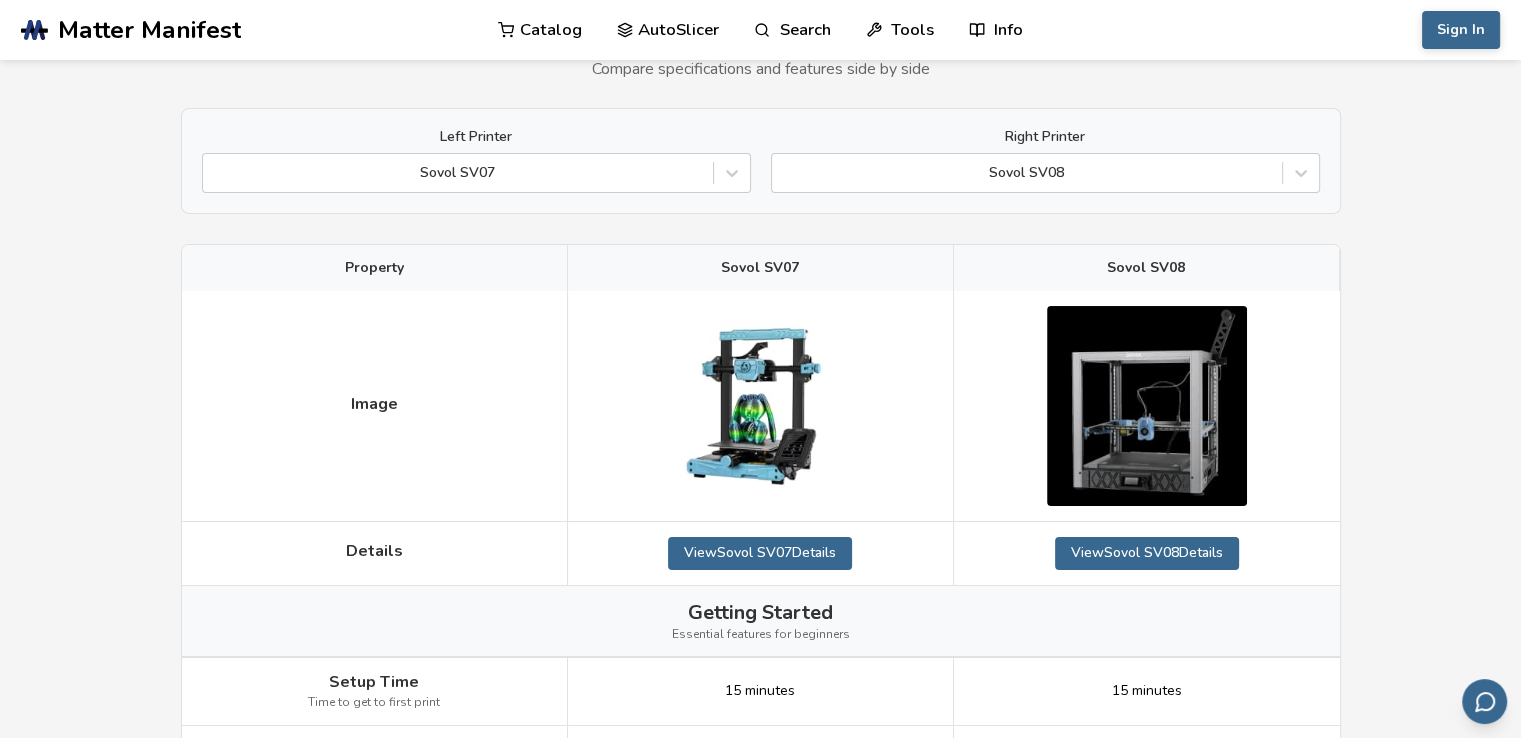 scroll, scrollTop: 120, scrollLeft: 0, axis: vertical 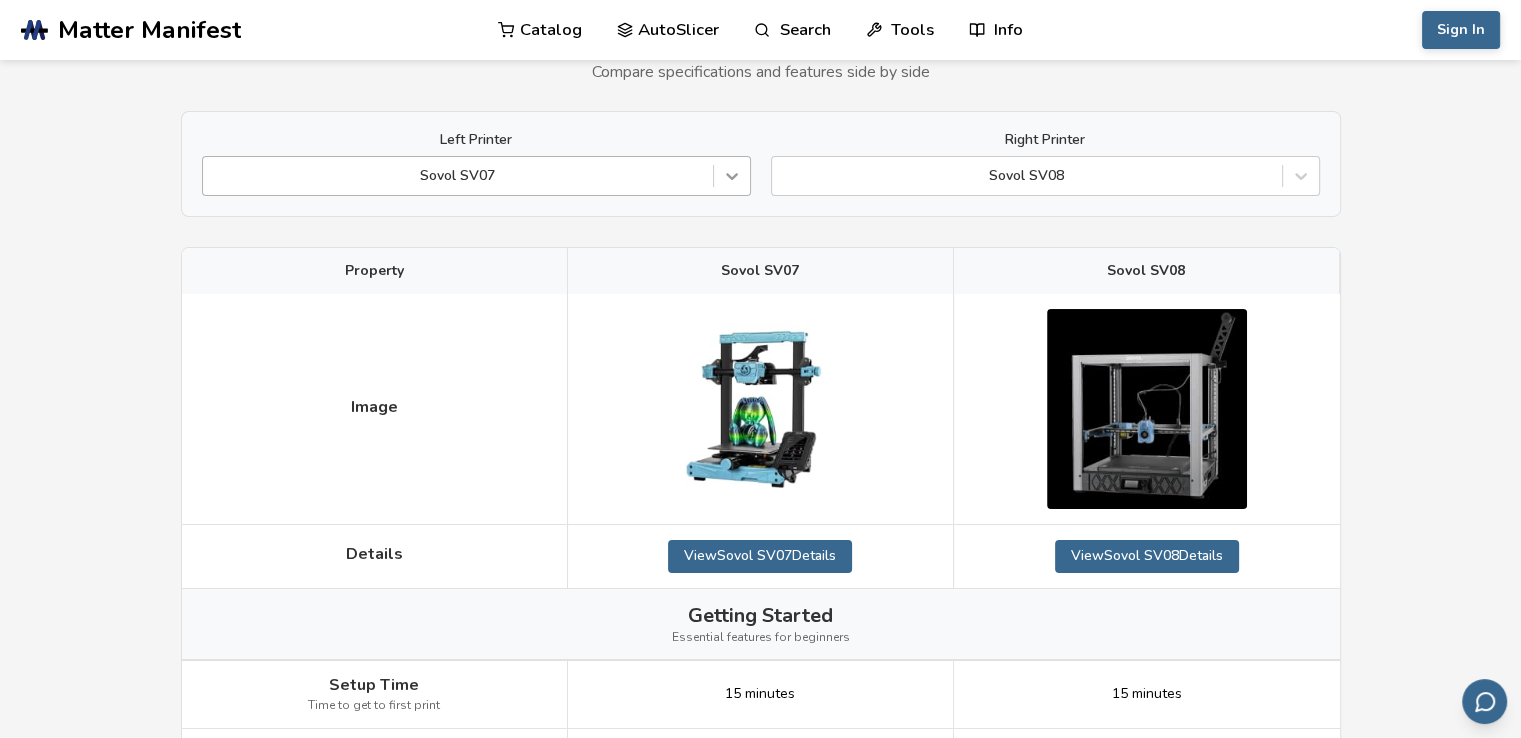 click 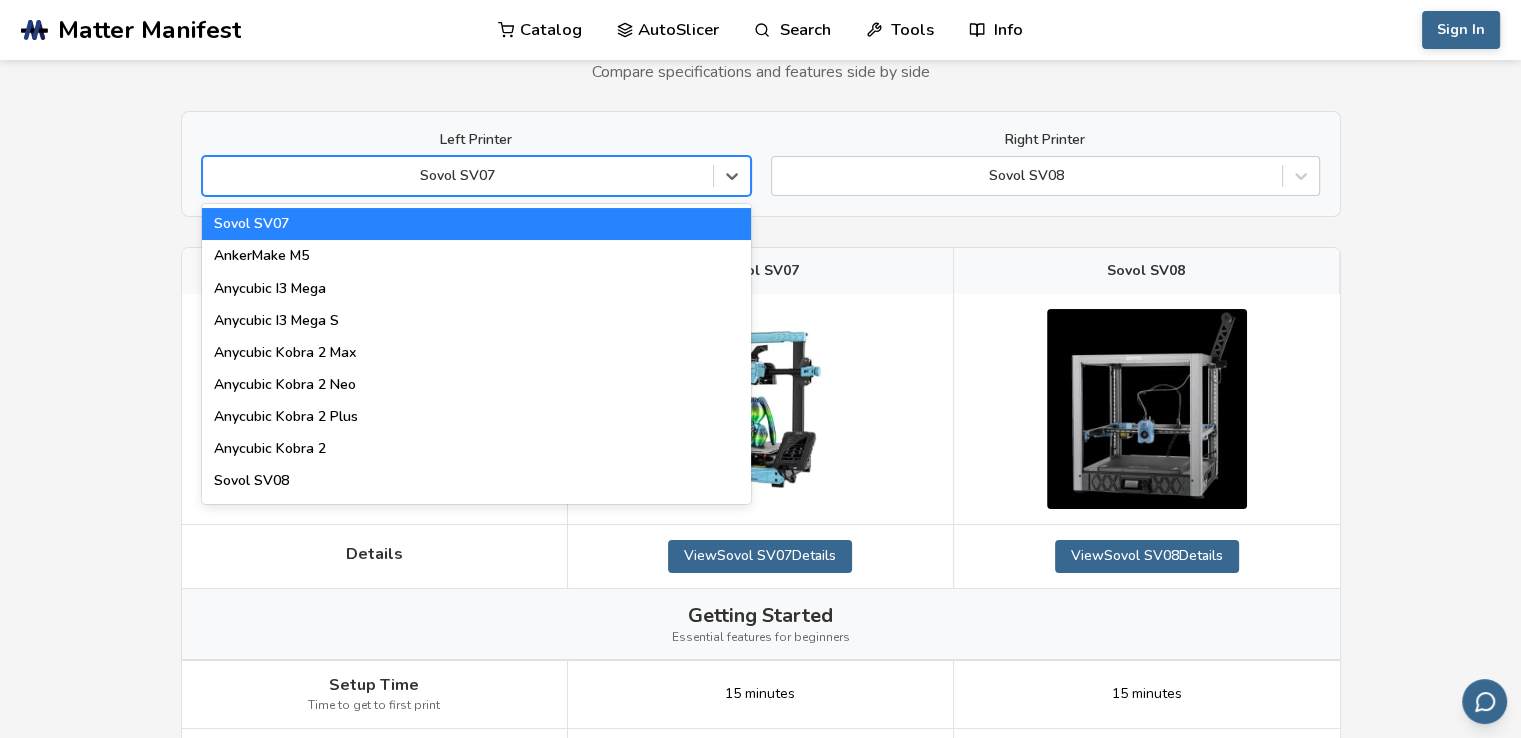 click on "Left Printer 88 results available. Use Up and Down to choose options, press Enter to select the currently focused option, press Escape to exit the menu, press Tab to select the option and exit the menu. Sovol SV07 Sovol SV07 AnkerMake M5 Anycubic I3 Mega Anycubic I3 Mega S Anycubic Kobra 2 Max Anycubic Kobra 2 Neo Anycubic Kobra 2 Plus Anycubic Kobra 2 Sovol SV08 Creality Hi AnkerMake M5C Anycubic Kobra Elegoo Neptune 3 Max Bambu Lab A1 Mini Creality K1 Creality K1 Max Creality K1C Creality K1 SE Sovol SV06 Plus ACE Elegoo Centauri Carbon Elegoo Centauri Ender 3 V3 SE Ender 5 Plus Prusa I3 MK3 Prusa I3 MK3S Prusa MK4 Sovol SV04 Ender 5 S1 Sovol SV06 Sovol SV06 Plus Elegoo Neptune 2 Anycubic Kobra 2 Pro Anycubic Kobra 3 Anycubic Mega Zero Artillery Genius Artillery Genius Pro Artillery Sidewinder X3 Plus Artillery Sidewinder X3 Pro Artillery Sidewinder X4 Plus Artillery Sidewinder X4 Pro Bambu Lab P1P Creality K2 Plus Elegoo Neptune 1 Elegoo Neptune 3 Elegoo Neptune 3 Plus Bambu Lab P1S Bambu Lab X1C Ender 3" at bounding box center [761, 164] 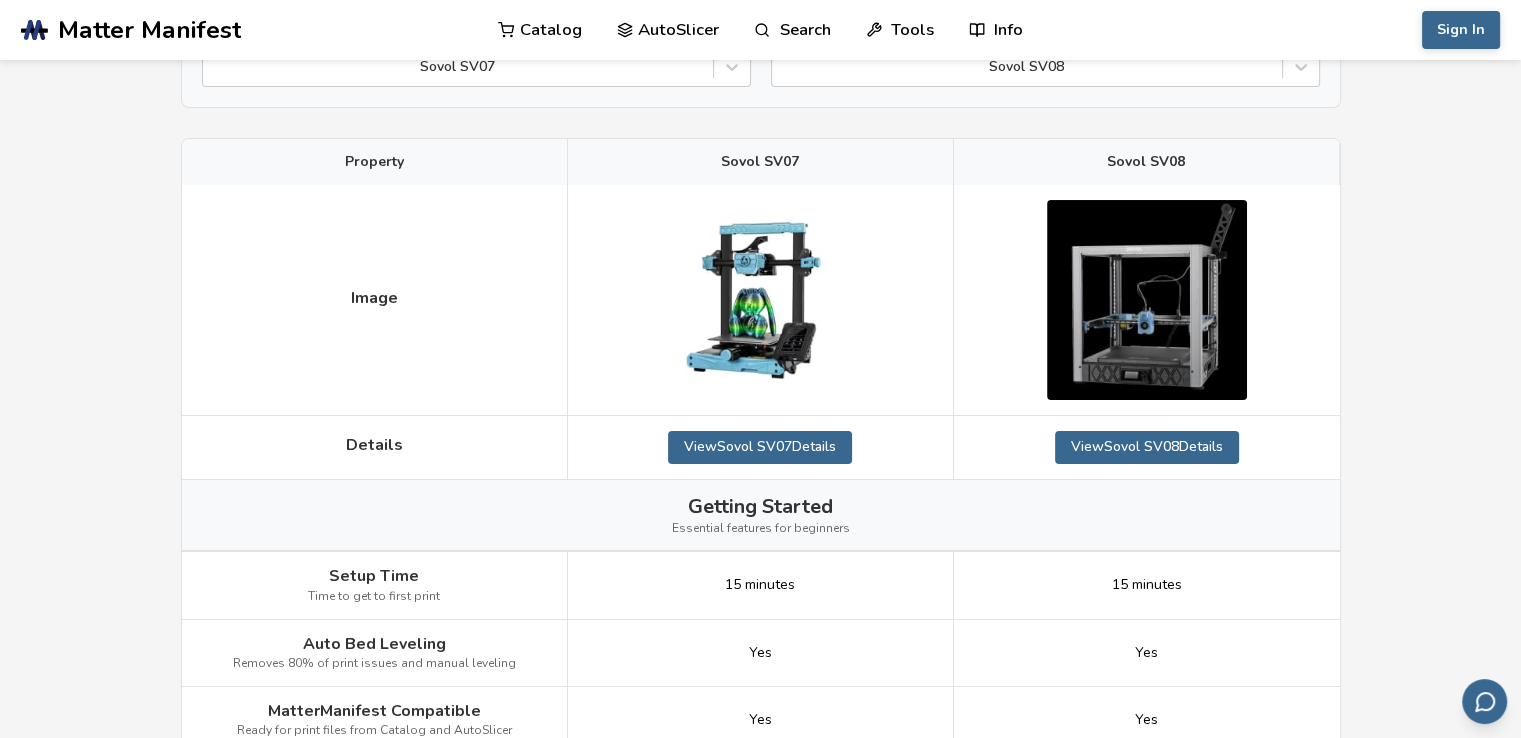 scroll, scrollTop: 0, scrollLeft: 0, axis: both 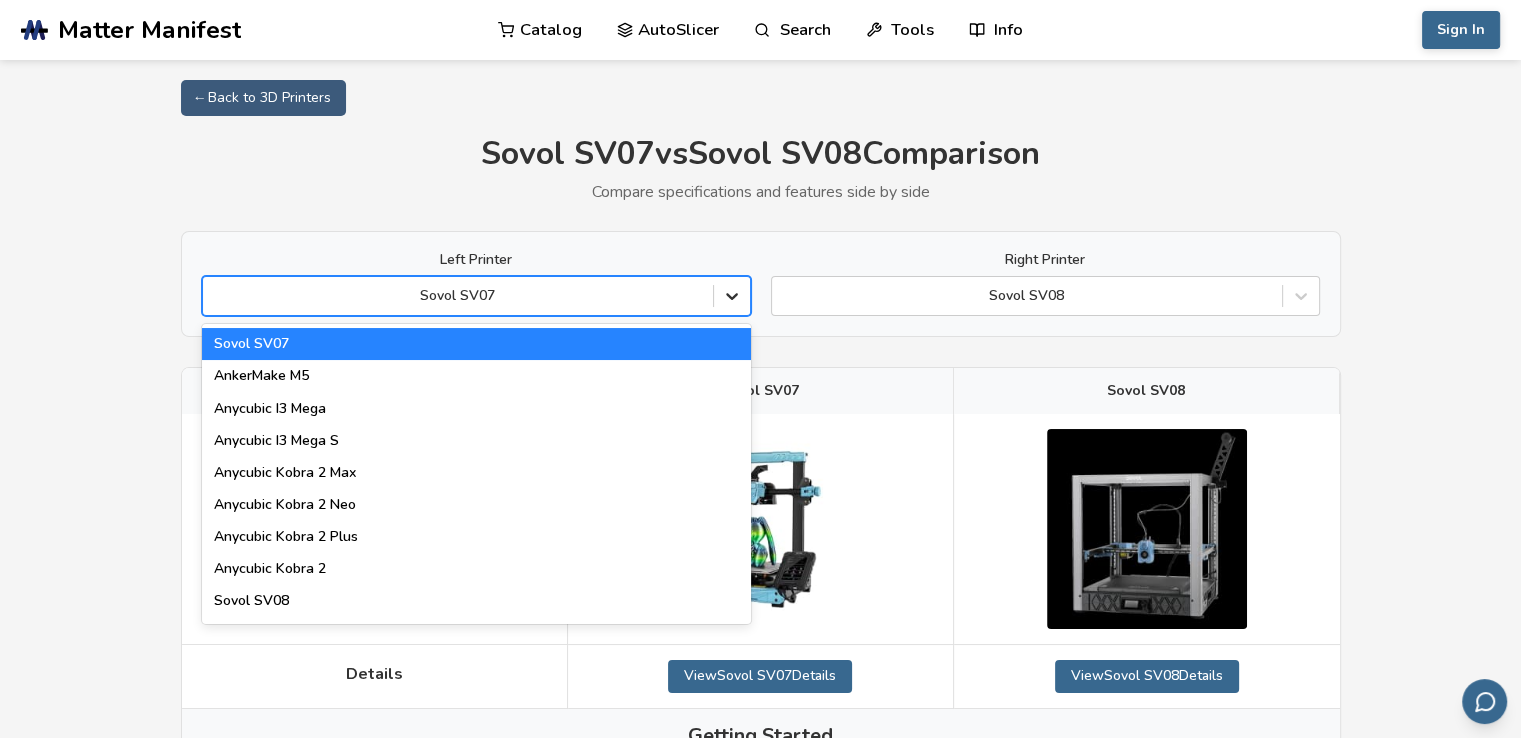 click 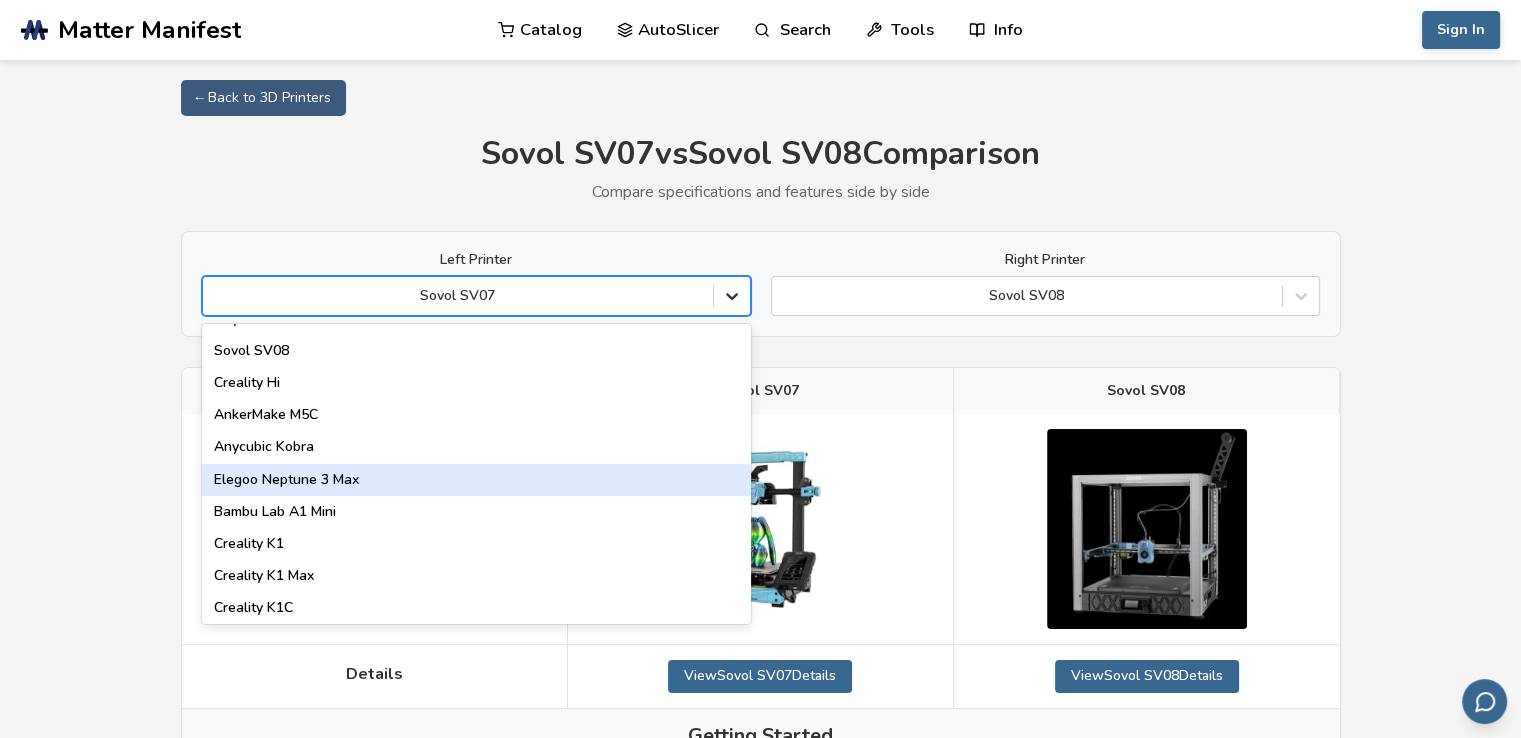 scroll, scrollTop: 186, scrollLeft: 0, axis: vertical 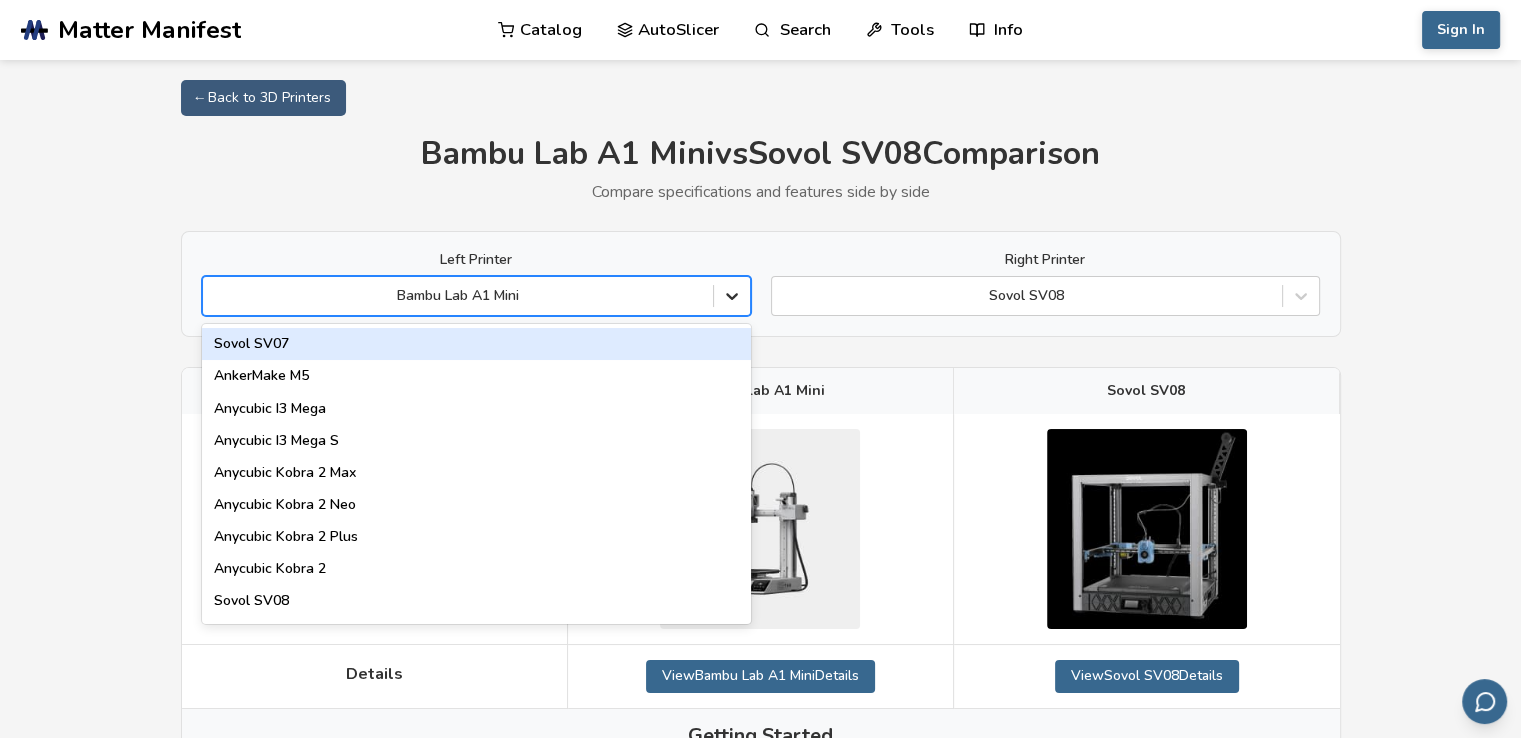 click at bounding box center [732, 296] 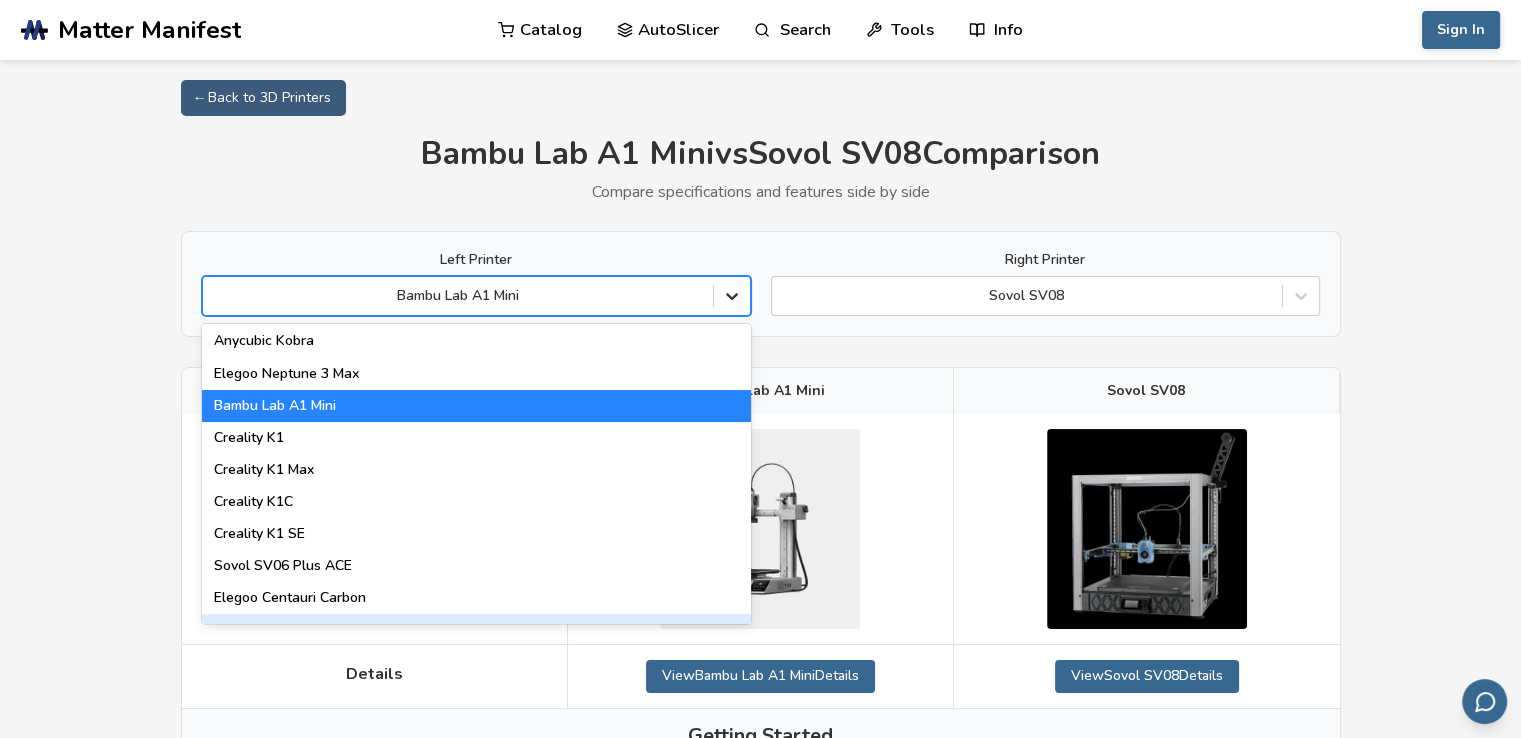 scroll, scrollTop: 388, scrollLeft: 0, axis: vertical 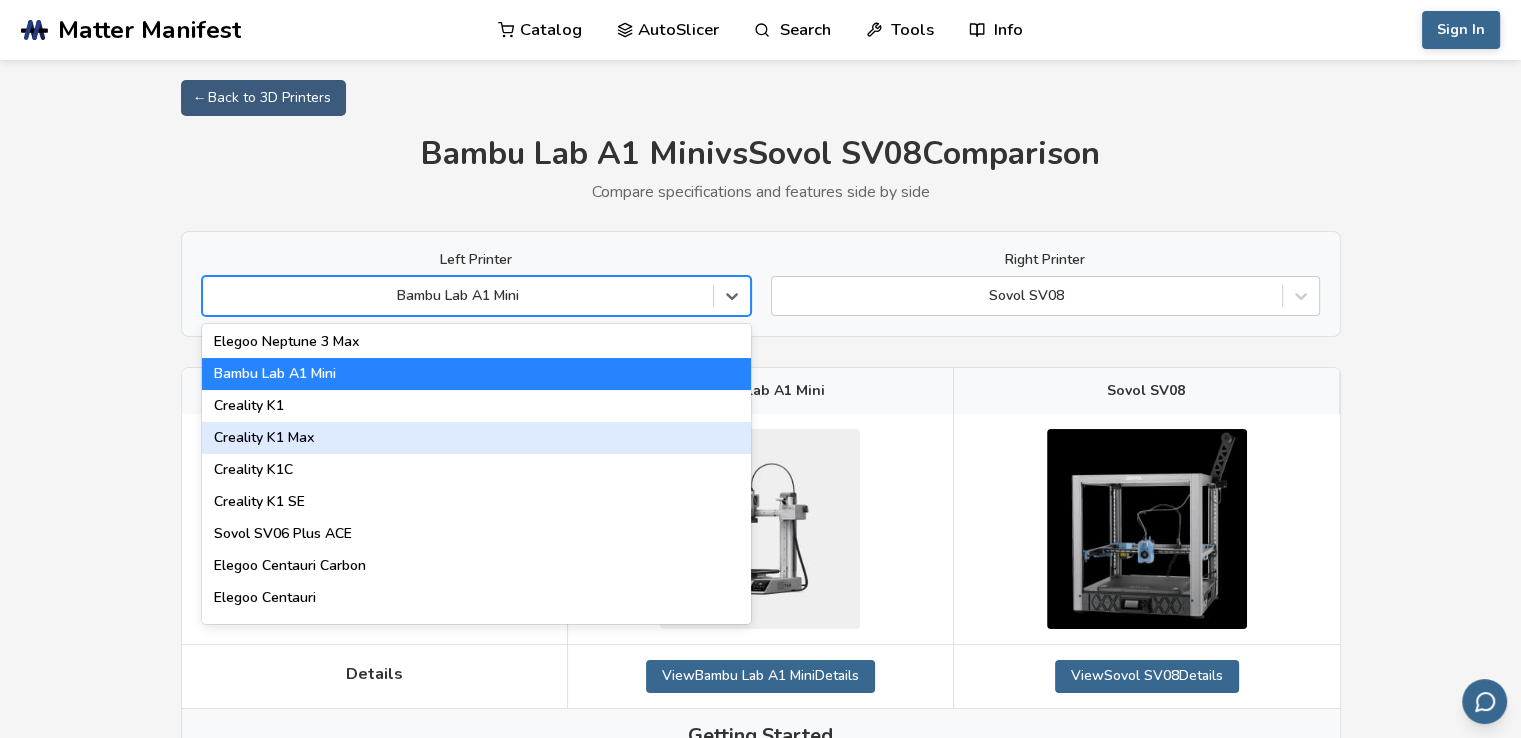 click on "Creality K1 Max" at bounding box center (476, 438) 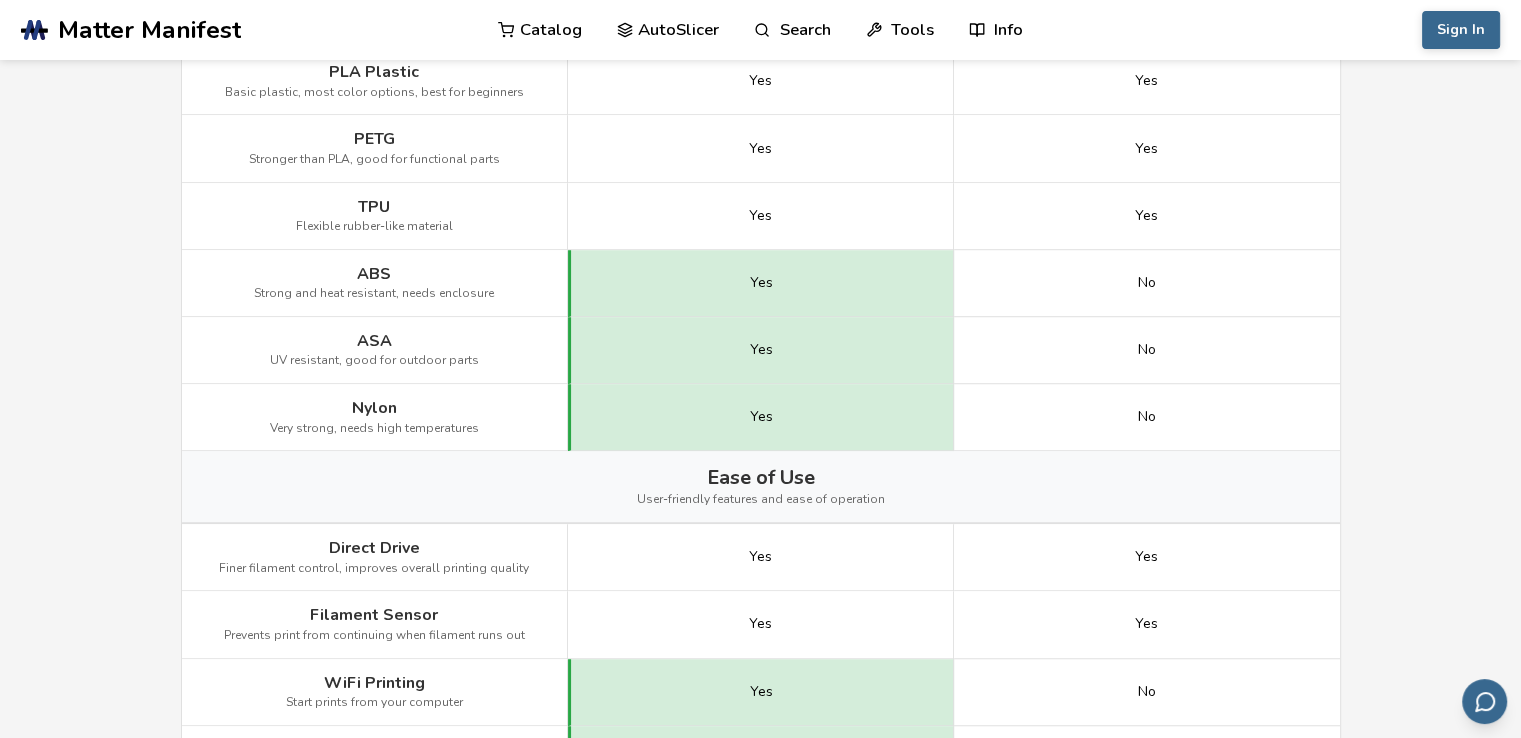 scroll, scrollTop: 1360, scrollLeft: 0, axis: vertical 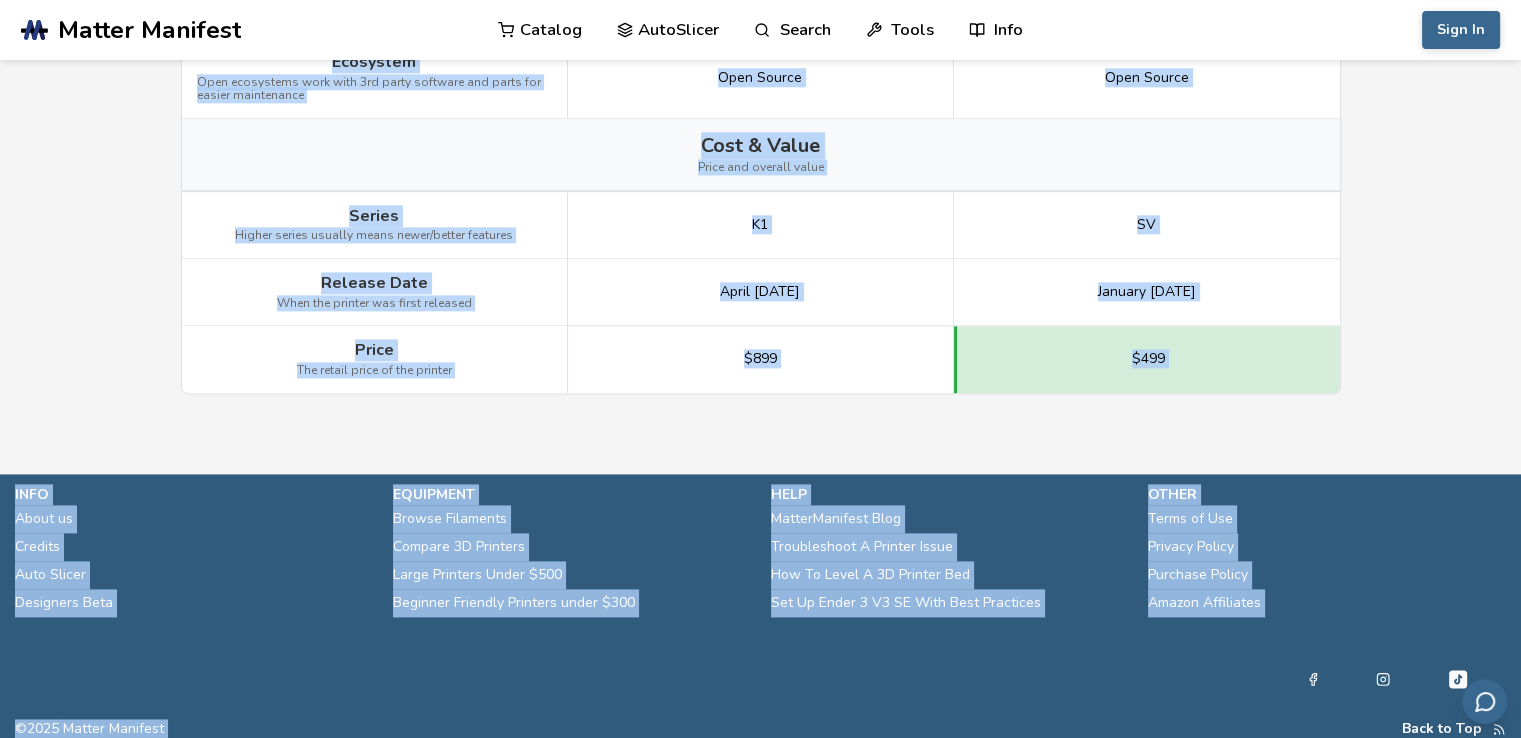 drag, startPoint x: 376, startPoint y: 431, endPoint x: 808, endPoint y: 765, distance: 546.0586 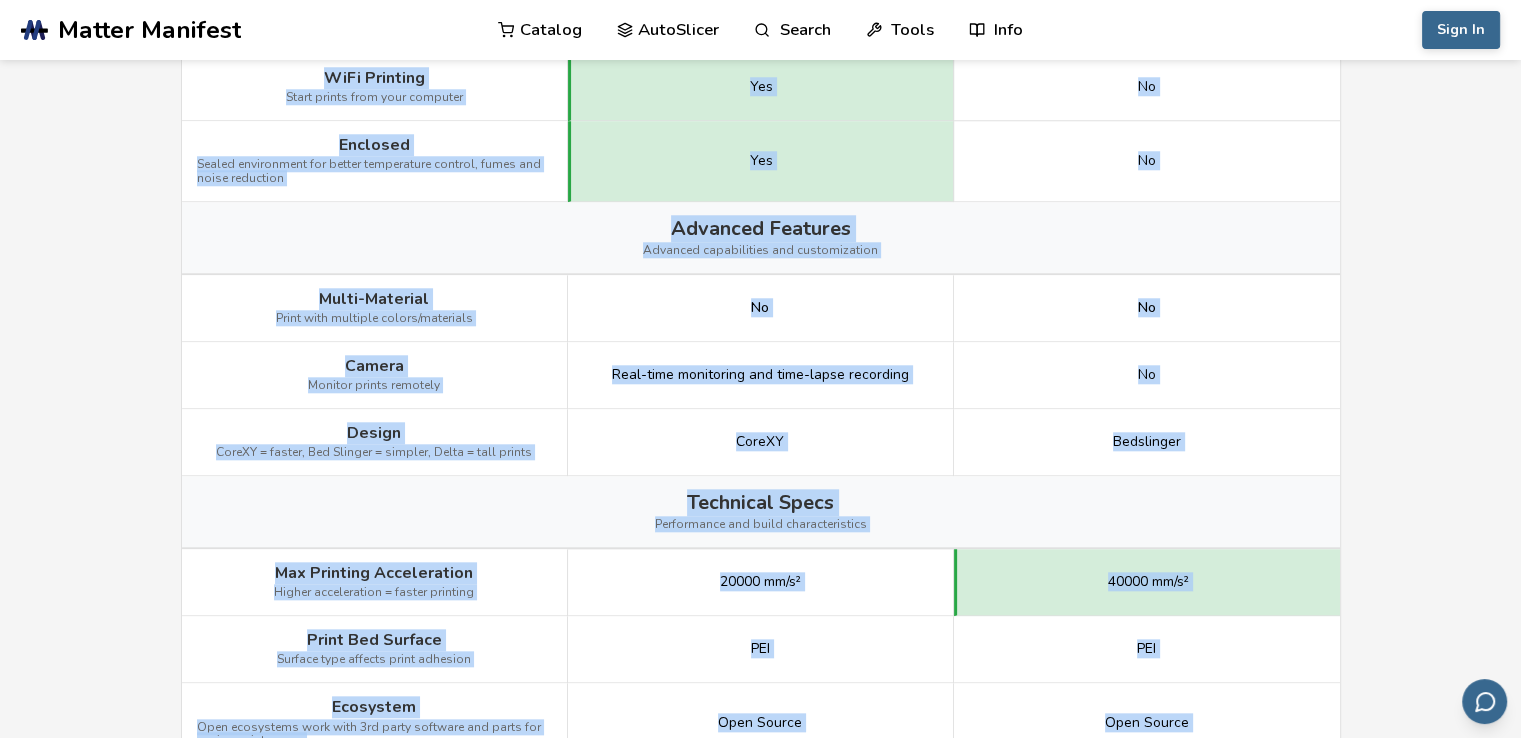scroll, scrollTop: 1320, scrollLeft: 0, axis: vertical 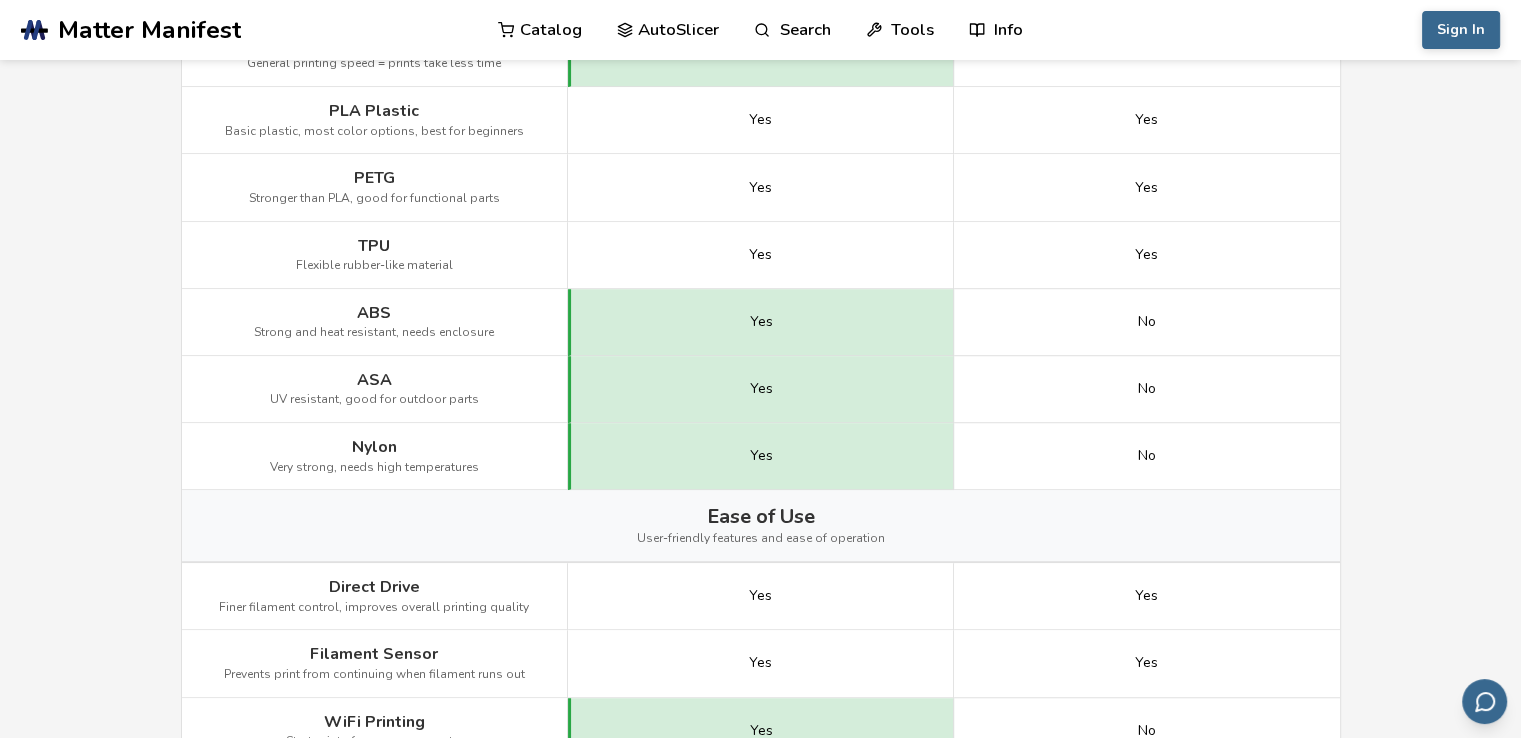 click on "← Back to 3D Printers Creality K1 Max vs Sovol SV08 Comparison Compare specifications and features side by side Left Printer Creality K1 Max Right Printer Sovol SV08 Property Creality K1 Max Sovol SV08 Image Details View Creality K1 Max Details View Sovol SV08 Details Getting Started Essential features for beginners Setup Time Time to get to first print 15 minutes 15 minutes Auto Bed Leveling Removes 80% of print issues and manual leveling Yes Yes MatterManifest Compatible Ready for print files from Catalog and AutoSlicer Yes Yes What You Can Print Build volume and material capabilities Build Volume Larger build volume = bigger prints 300 × 300 × 300 mm 350 × 350 × 400 mm Max Nozzle Temperature Higher temperature = more material options 300°C 300°C Max Bed Temperature Higher bed temperature = better adhesion 100°C 120°C Max Print Speed Fastest the printer is able to move 600 mm/s 250 mm/s Average Print Speed General printing speed = prints take less time 300 mm/s 150 mm/s PLA Plastic Yes Yes" at bounding box center (760, 191) 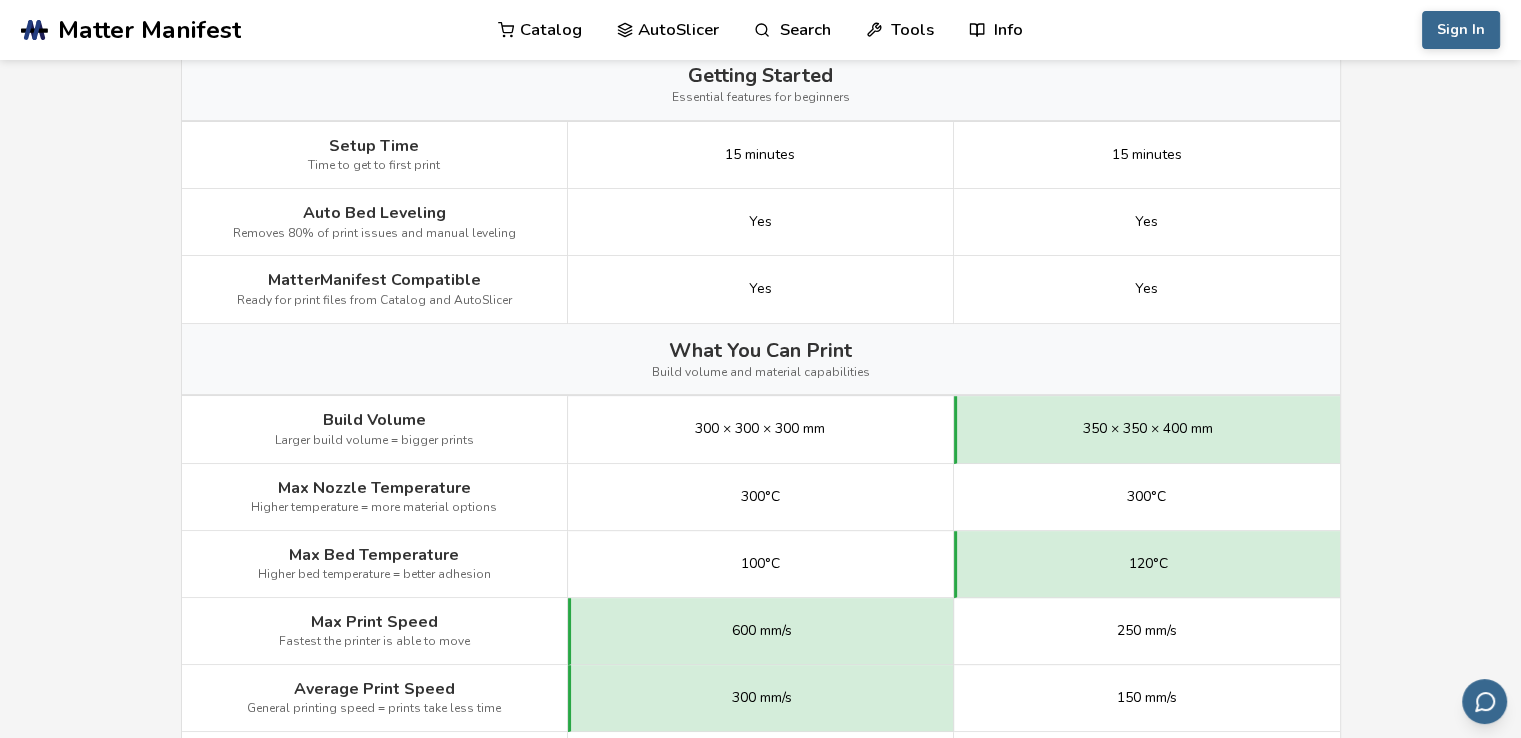 scroll, scrollTop: 30, scrollLeft: 0, axis: vertical 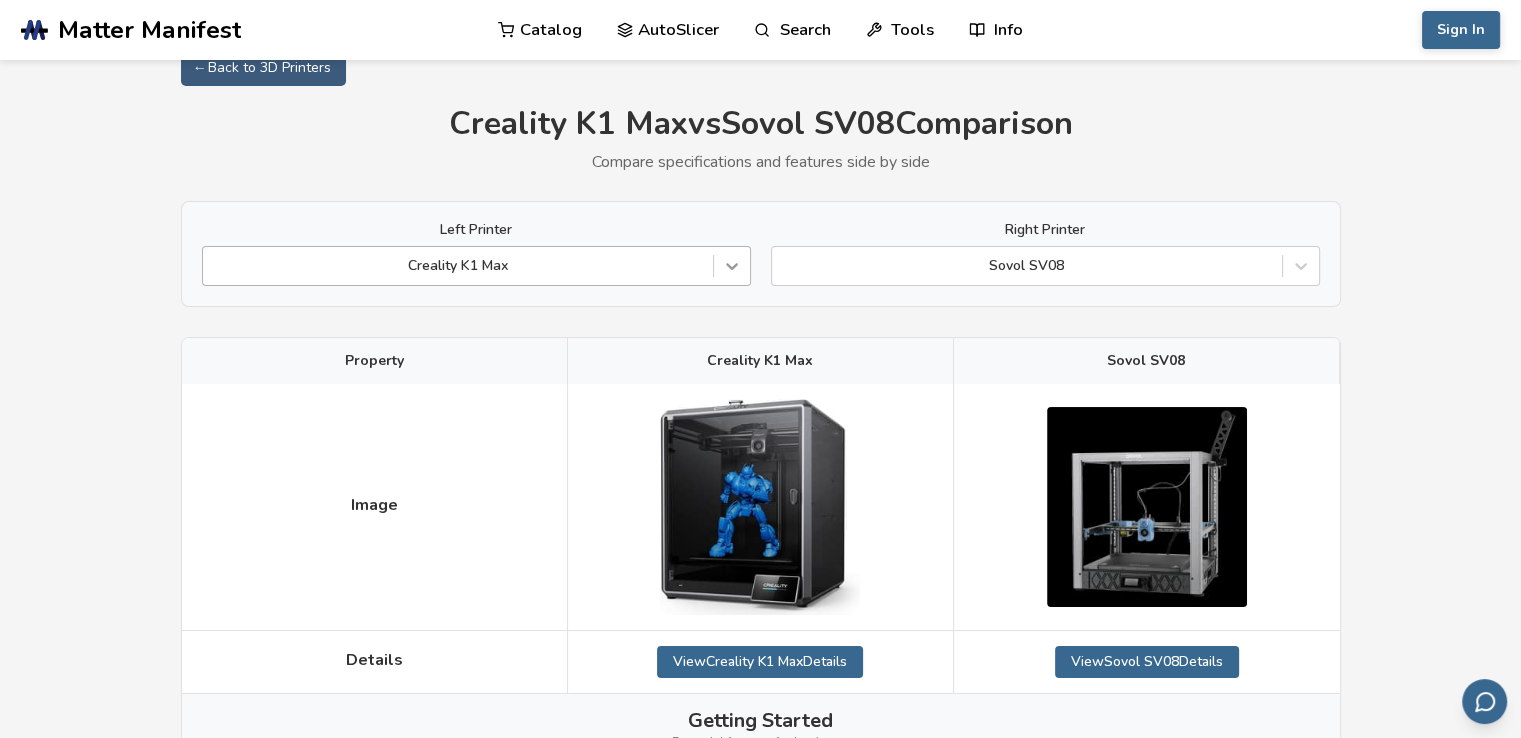 click 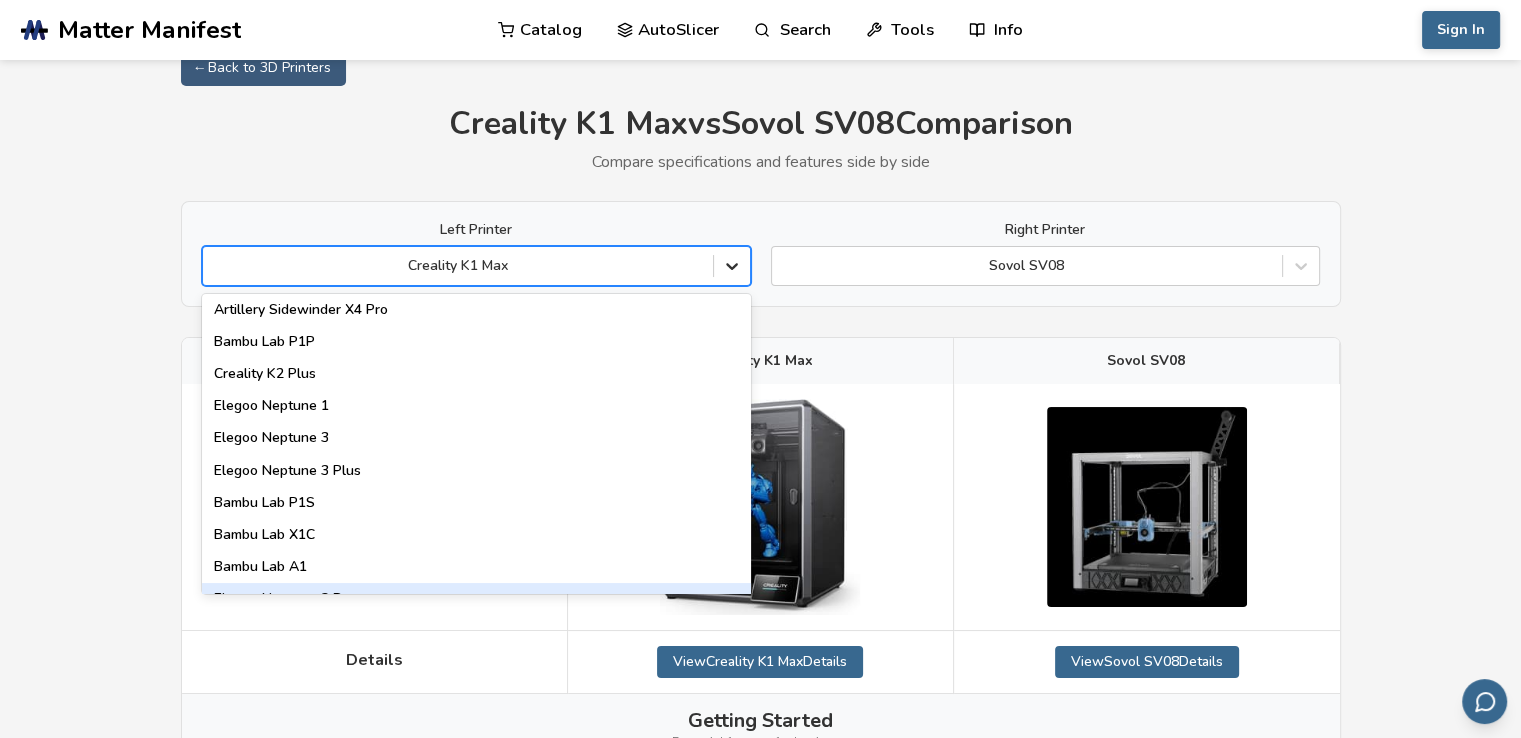 scroll, scrollTop: 1288, scrollLeft: 0, axis: vertical 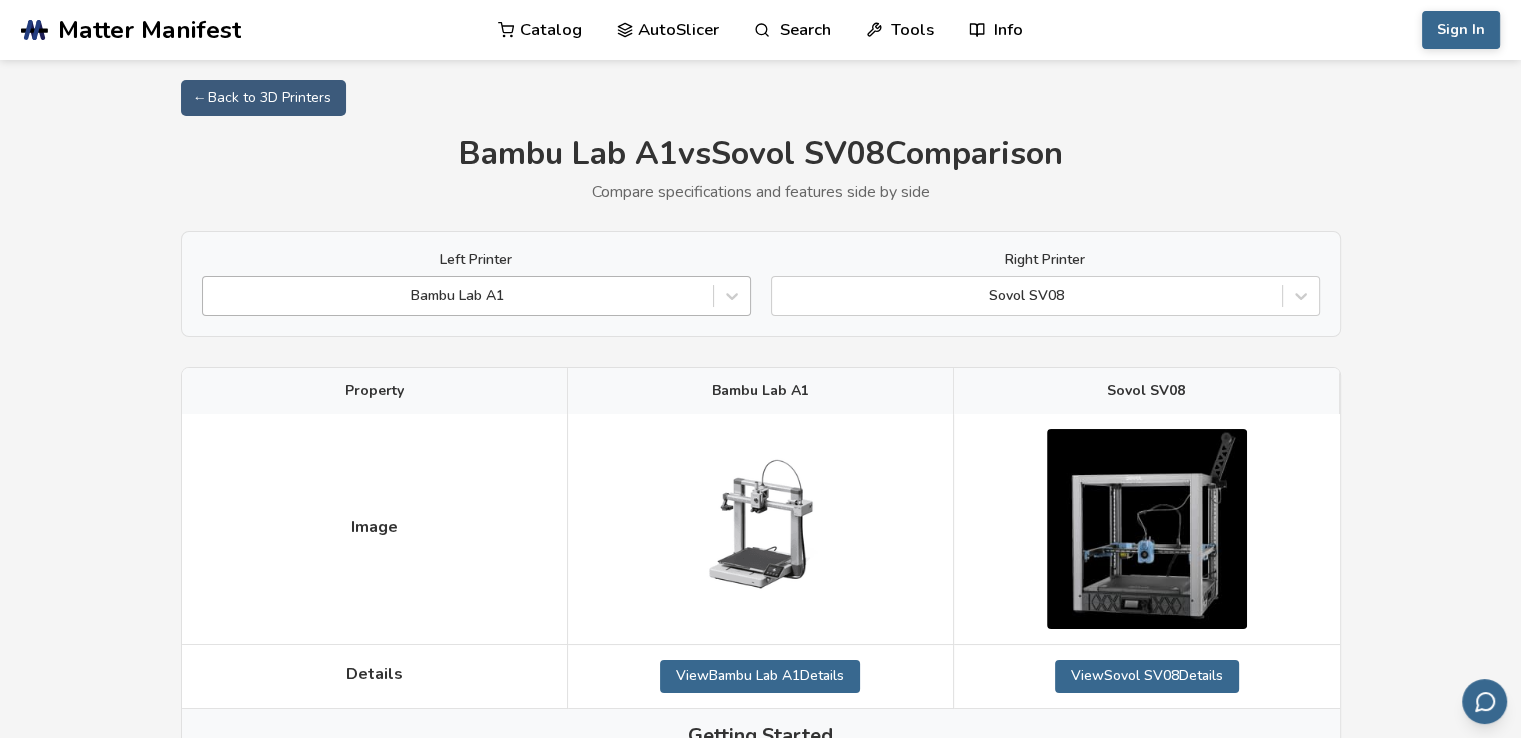 click at bounding box center [458, 296] 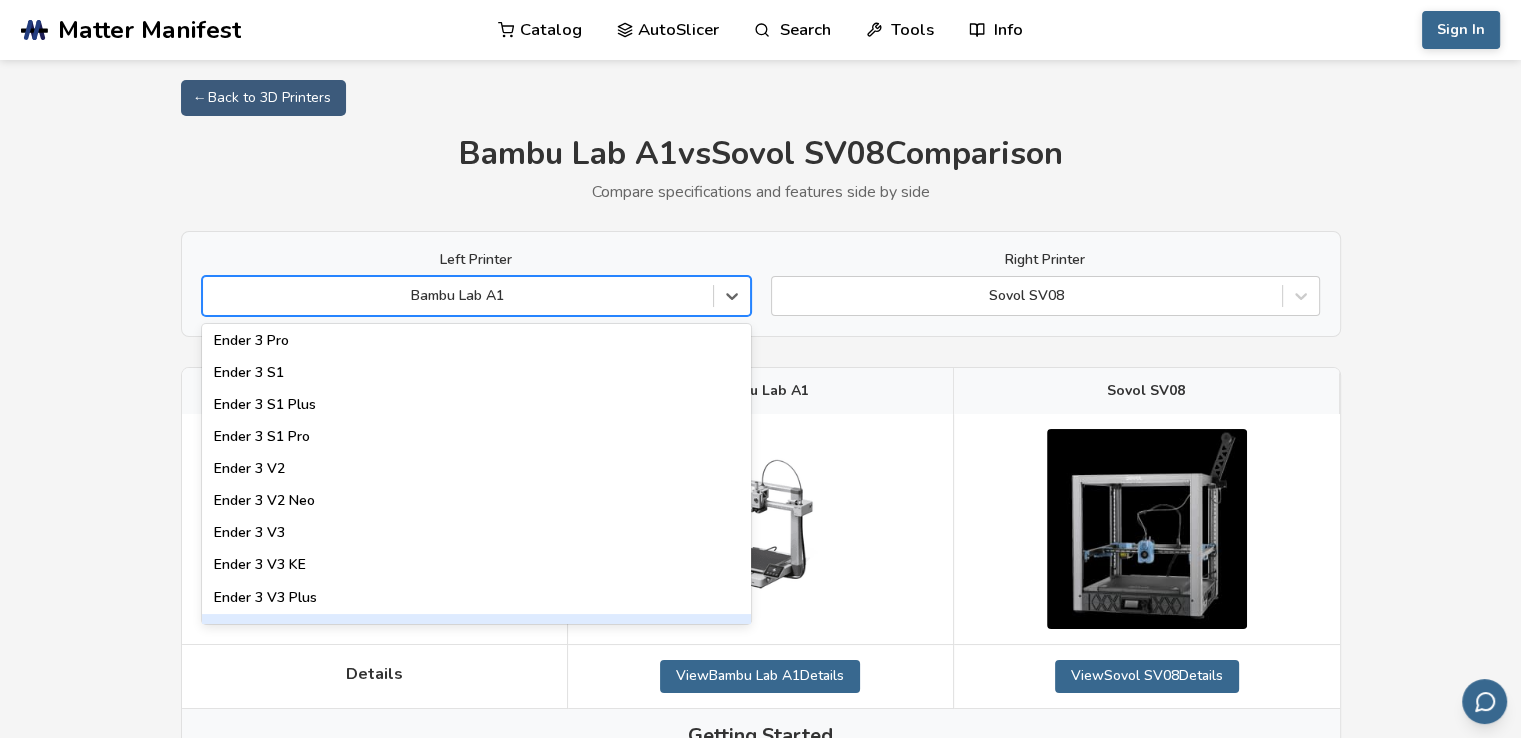 scroll, scrollTop: 1897, scrollLeft: 0, axis: vertical 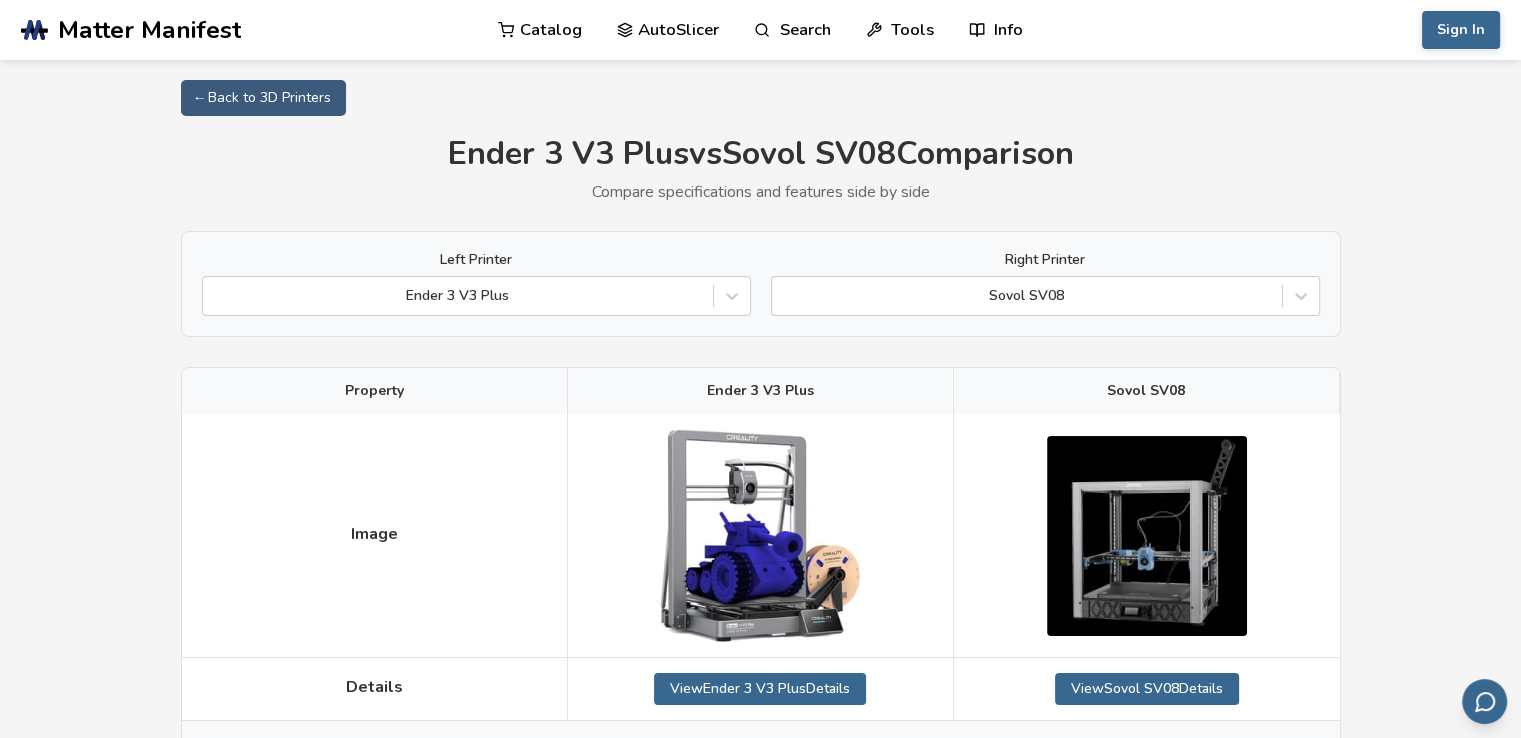 click at bounding box center (458, 296) 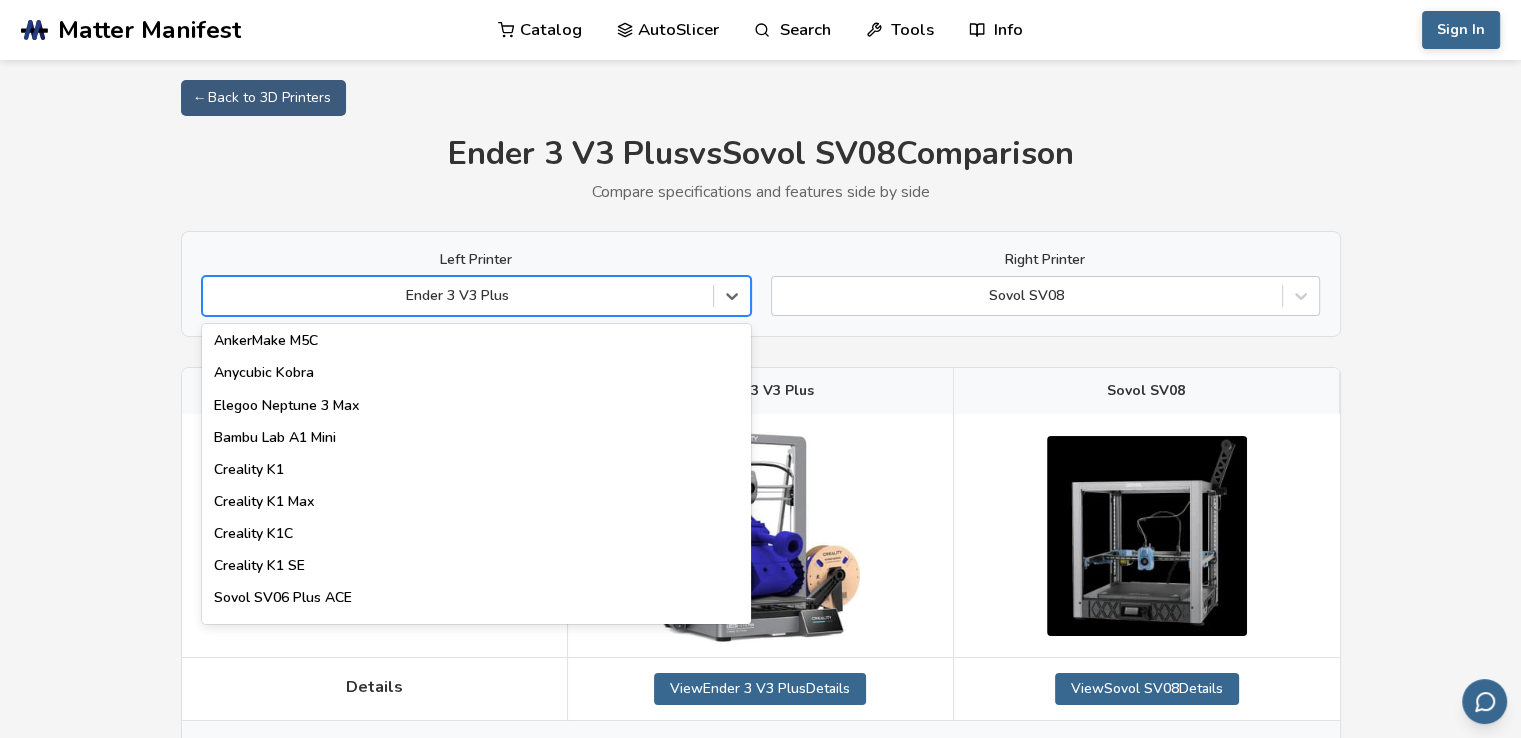 scroll, scrollTop: 388, scrollLeft: 0, axis: vertical 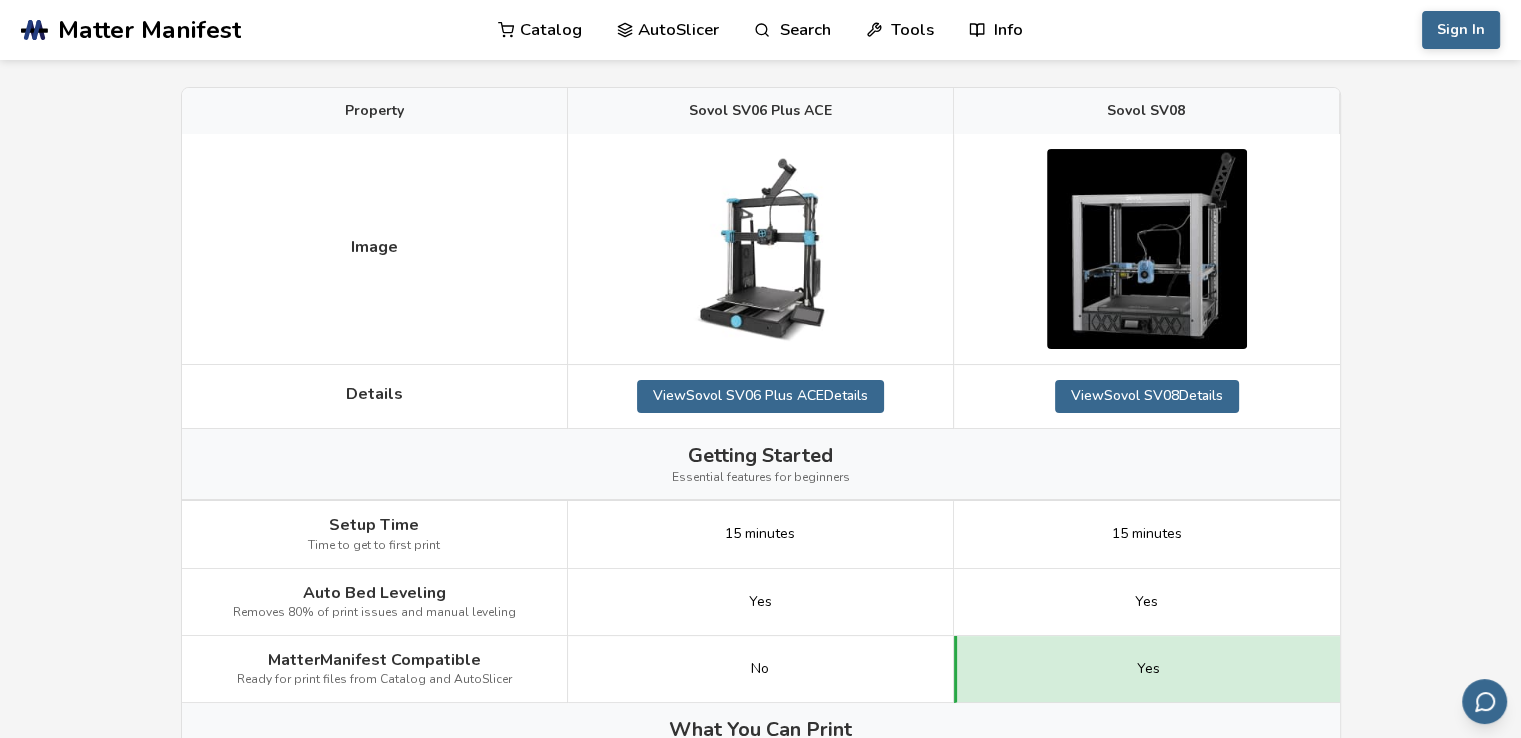 click on "← Back to 3D Printers Sovol SV06 Plus ACE vs Sovol SV08 Comparison Compare specifications and features side by side Left Printer Sovol SV06 Plus ACE Right Printer Sovol SV08 Property Sovol SV06 Plus ACE Sovol SV08 Image Details View Sovol SV06 Plus ACE Details View Sovol SV08 Details Getting Started Essential features for beginners Setup Time Time to get to first print 15 minutes 15 minutes Auto Bed Leveling Removes 80% of print issues and manual leveling Yes Yes MatterManifest Compatible Ready for print files from Catalog and AutoSlicer No Yes What You Can Print Build volume and material capabilities Build Volume Larger build volume = bigger prints 300 × 300 × 350 mm 350 × 350 × 400 mm Max Nozzle Temperature Higher temperature = more material options 300°C 300°C Max Bed Temperature Higher bed temperature = better adhesion 100°C 120°C Max Print Speed Fastest the printer is able to move 500 mm/s 250 mm/s Average Print Speed General printing speed = prints take less time 120 mm/s 150 mm/s Yes" at bounding box center [761, 1253] 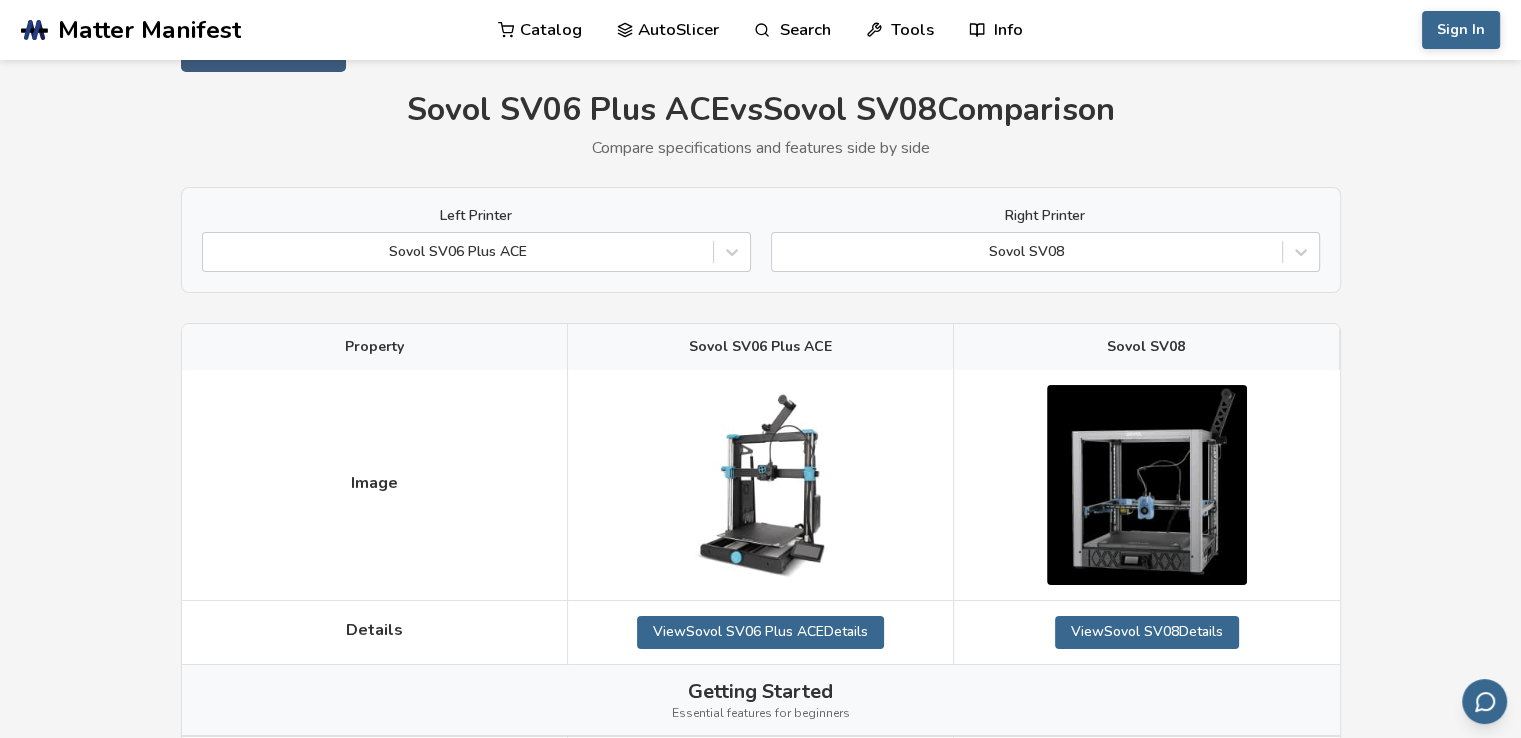 scroll, scrollTop: 0, scrollLeft: 0, axis: both 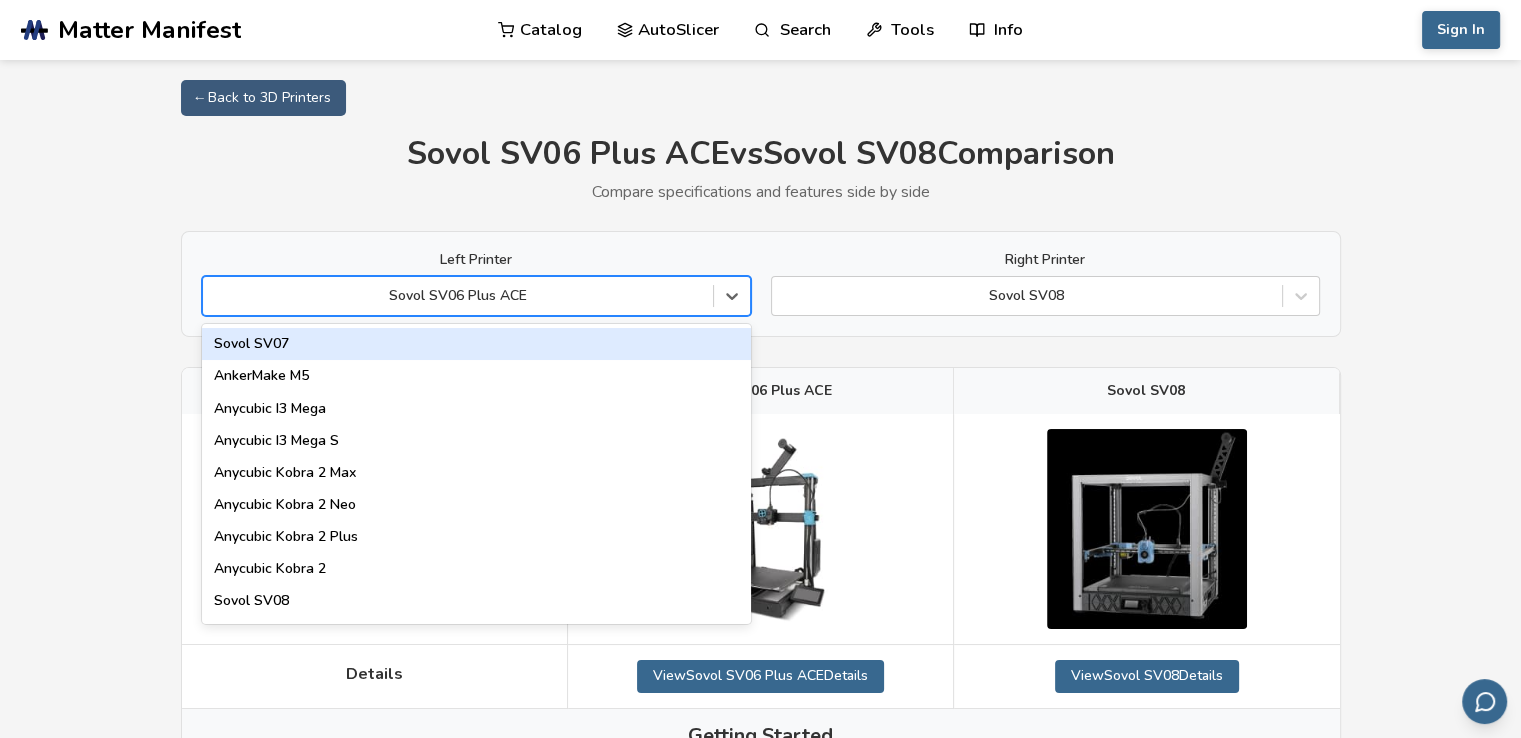 click at bounding box center [458, 296] 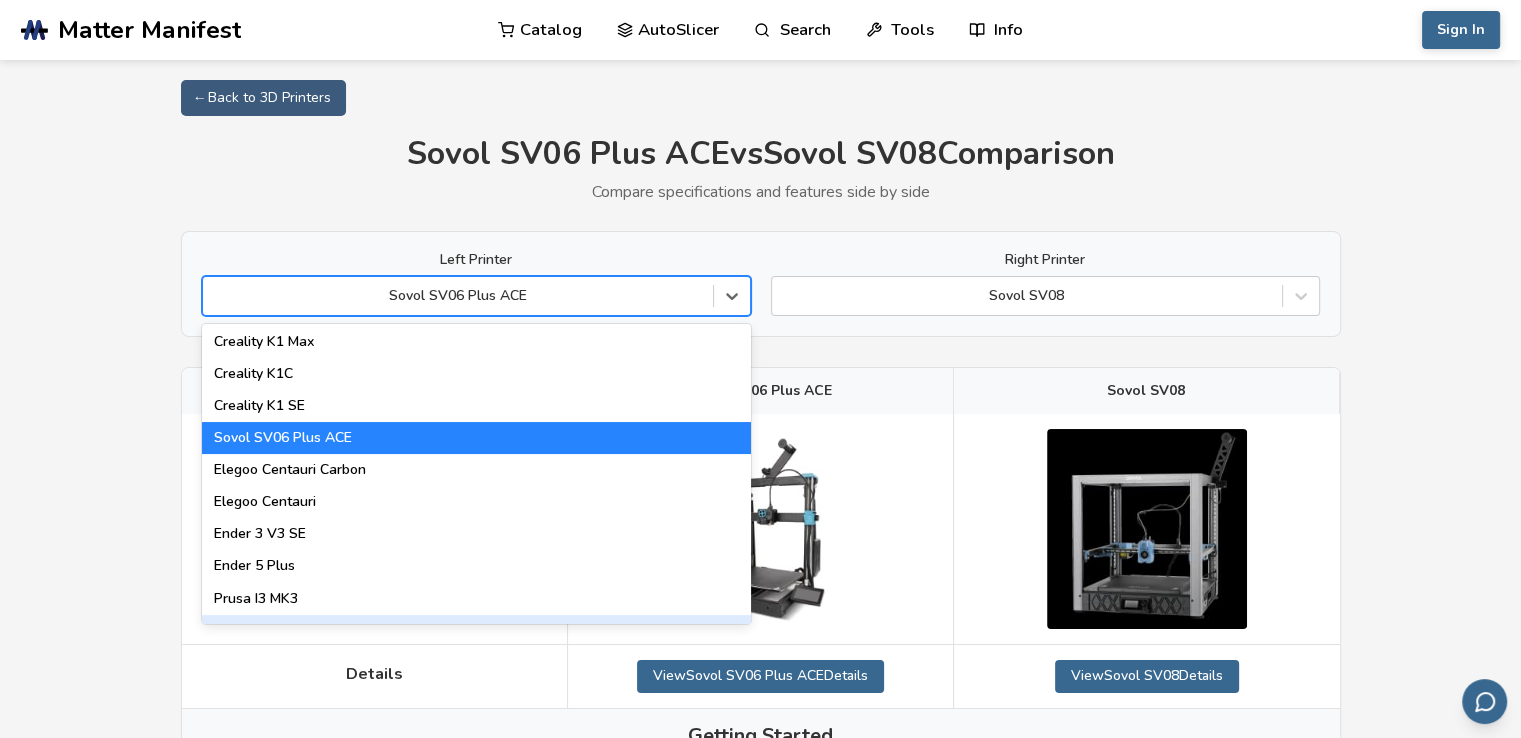 scroll, scrollTop: 516, scrollLeft: 0, axis: vertical 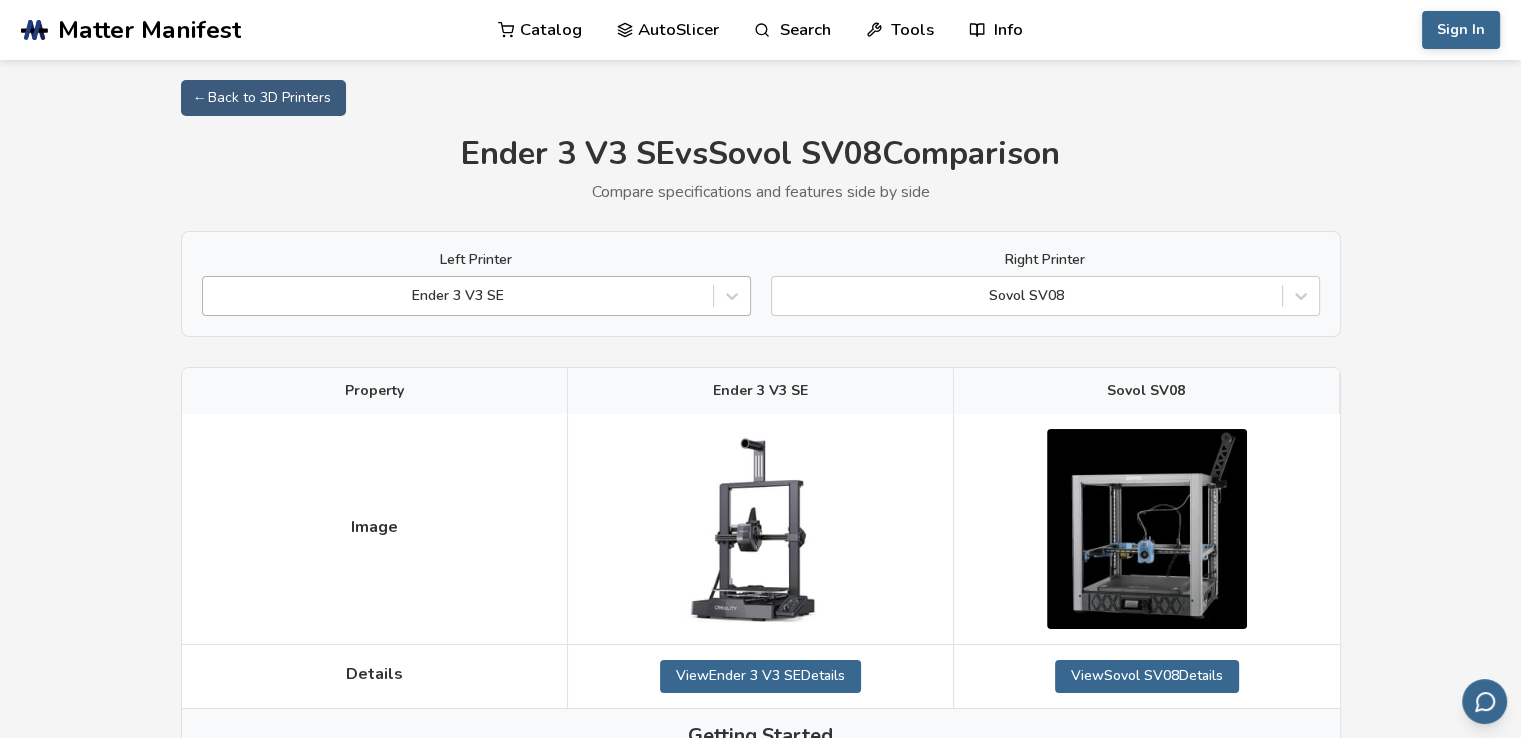 click at bounding box center (458, 296) 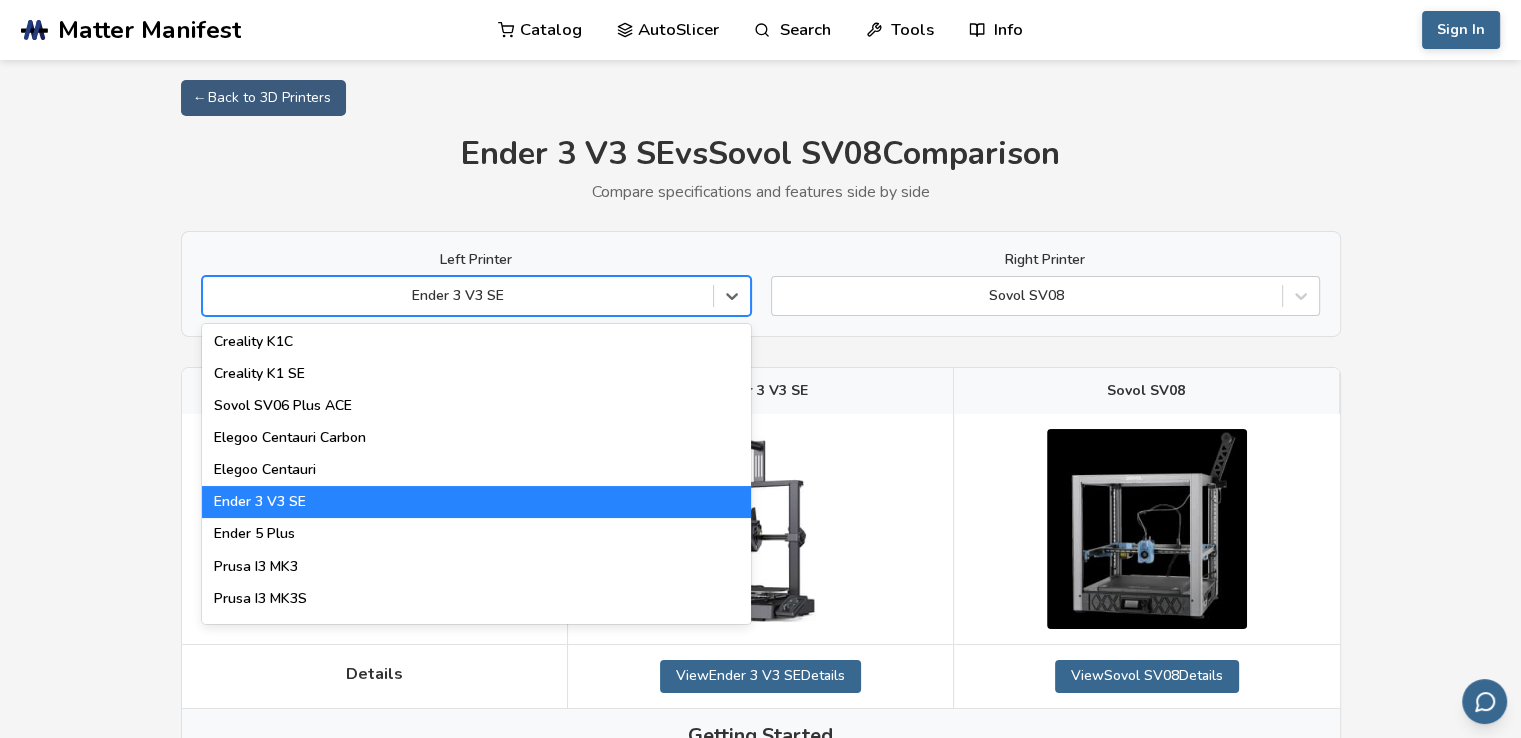 scroll, scrollTop: 645, scrollLeft: 0, axis: vertical 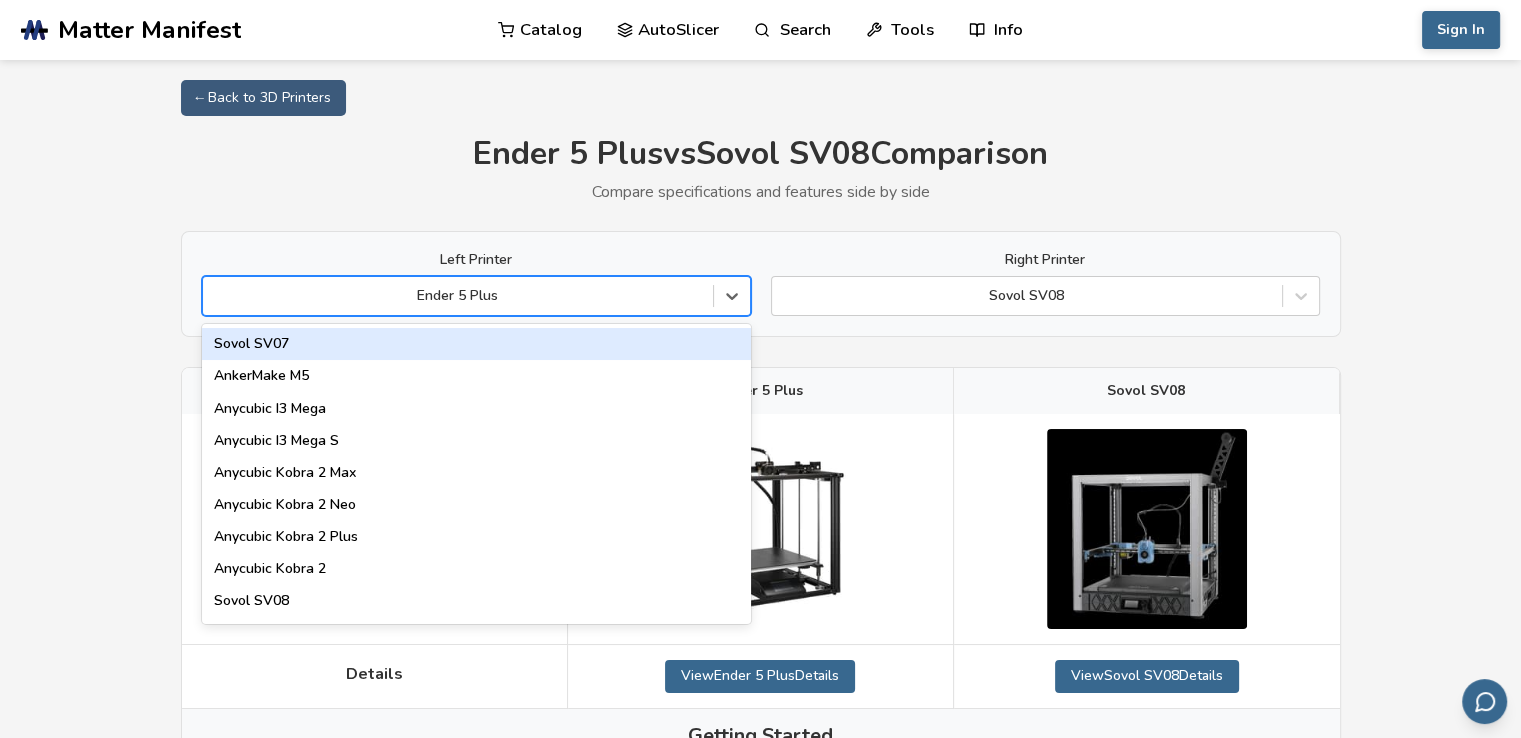 click at bounding box center [458, 296] 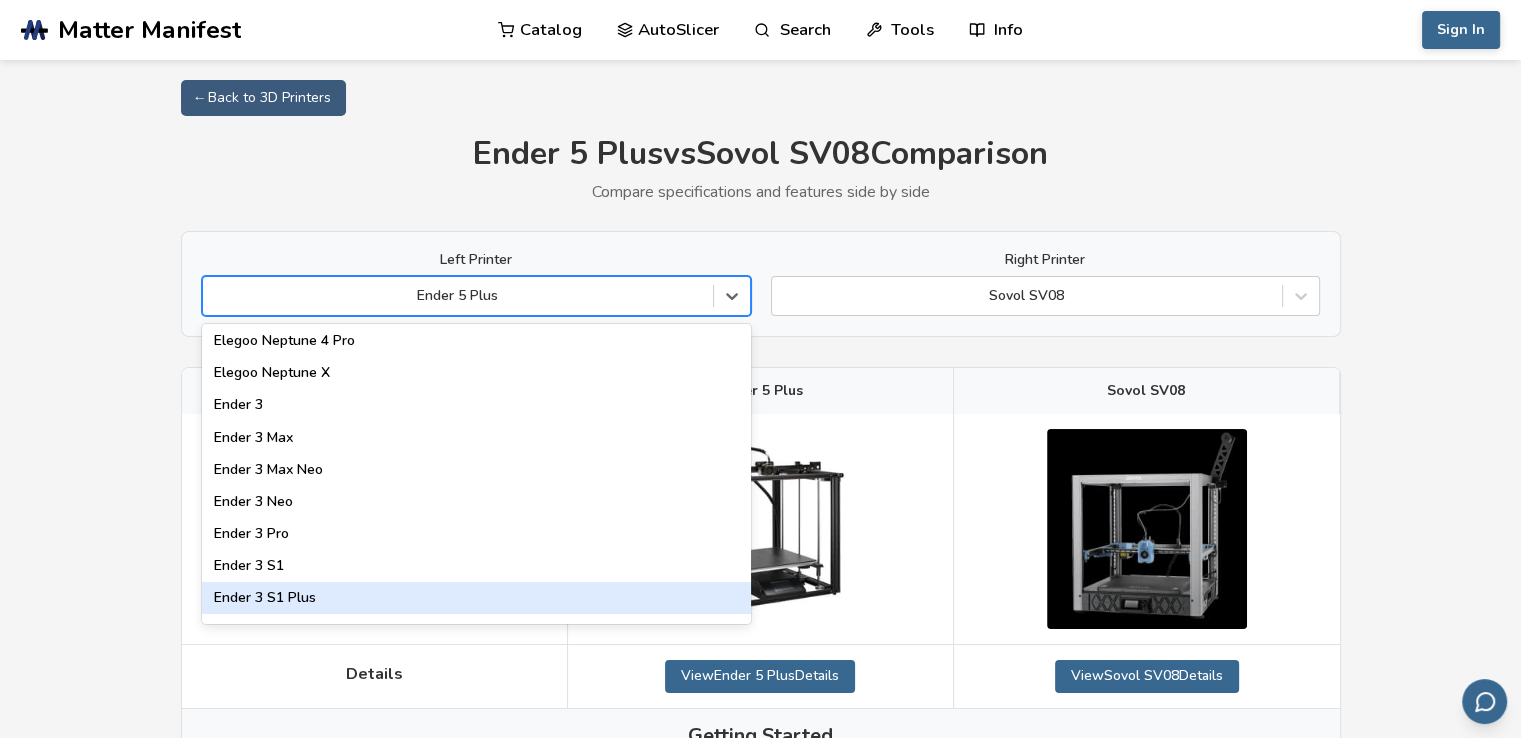 scroll, scrollTop: 1704, scrollLeft: 0, axis: vertical 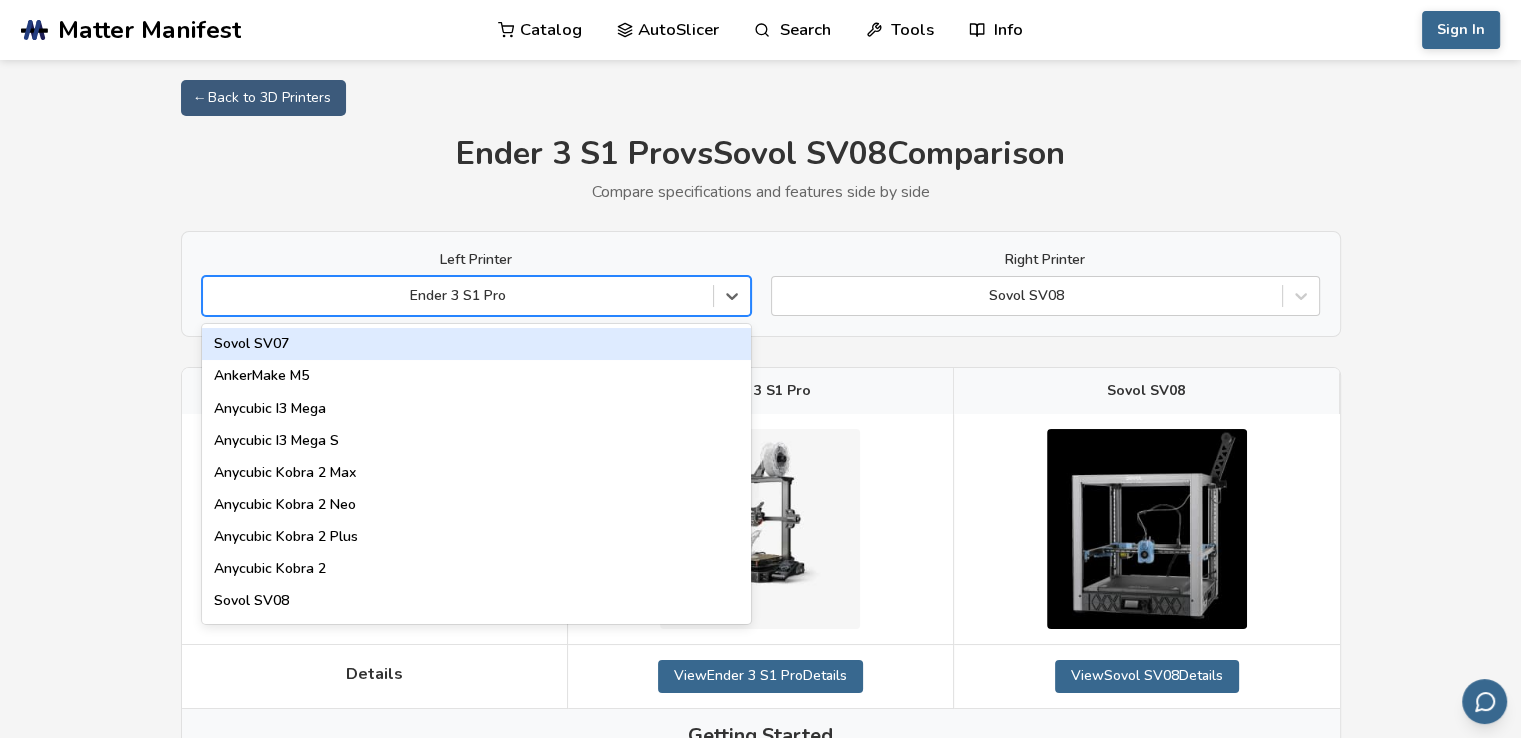 click at bounding box center (458, 296) 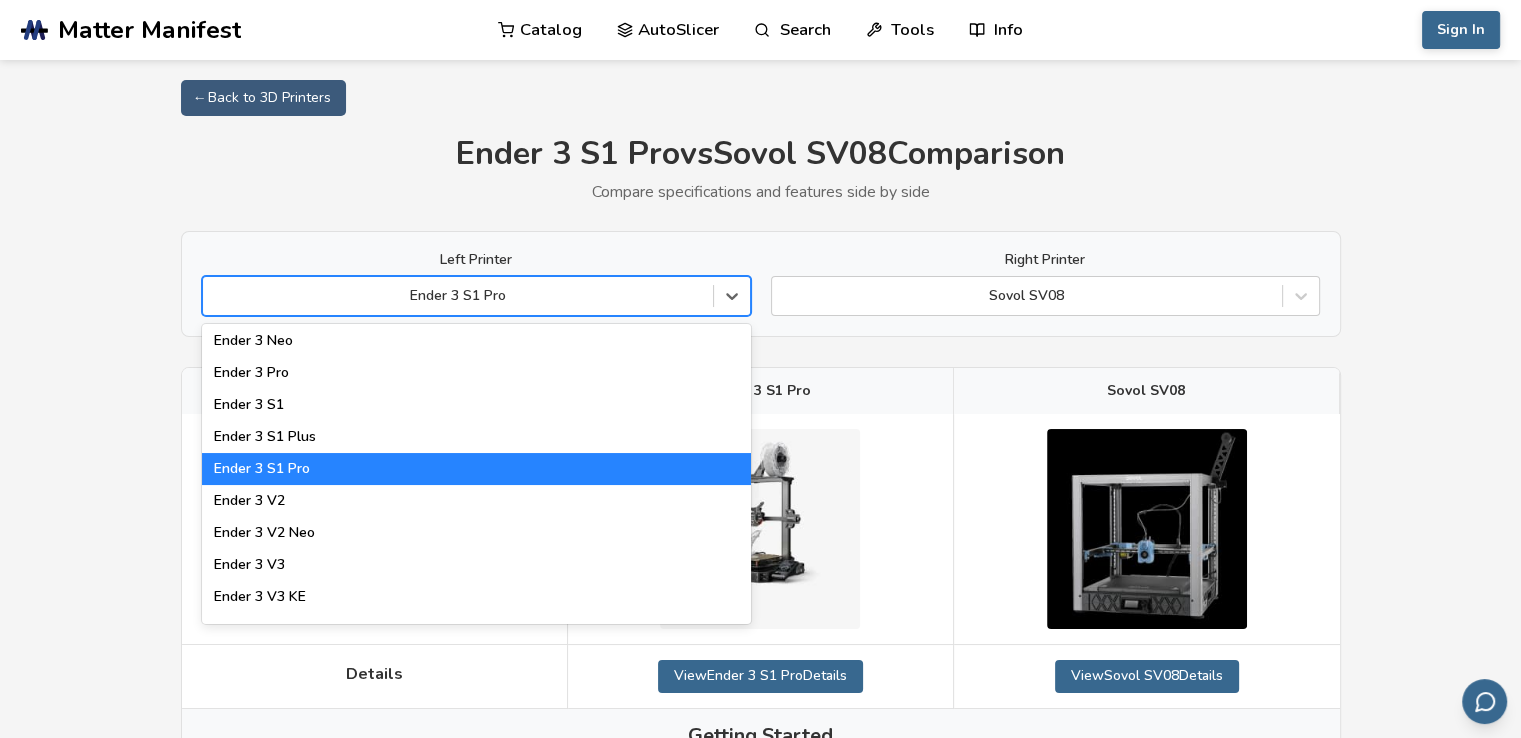 scroll, scrollTop: 1961, scrollLeft: 0, axis: vertical 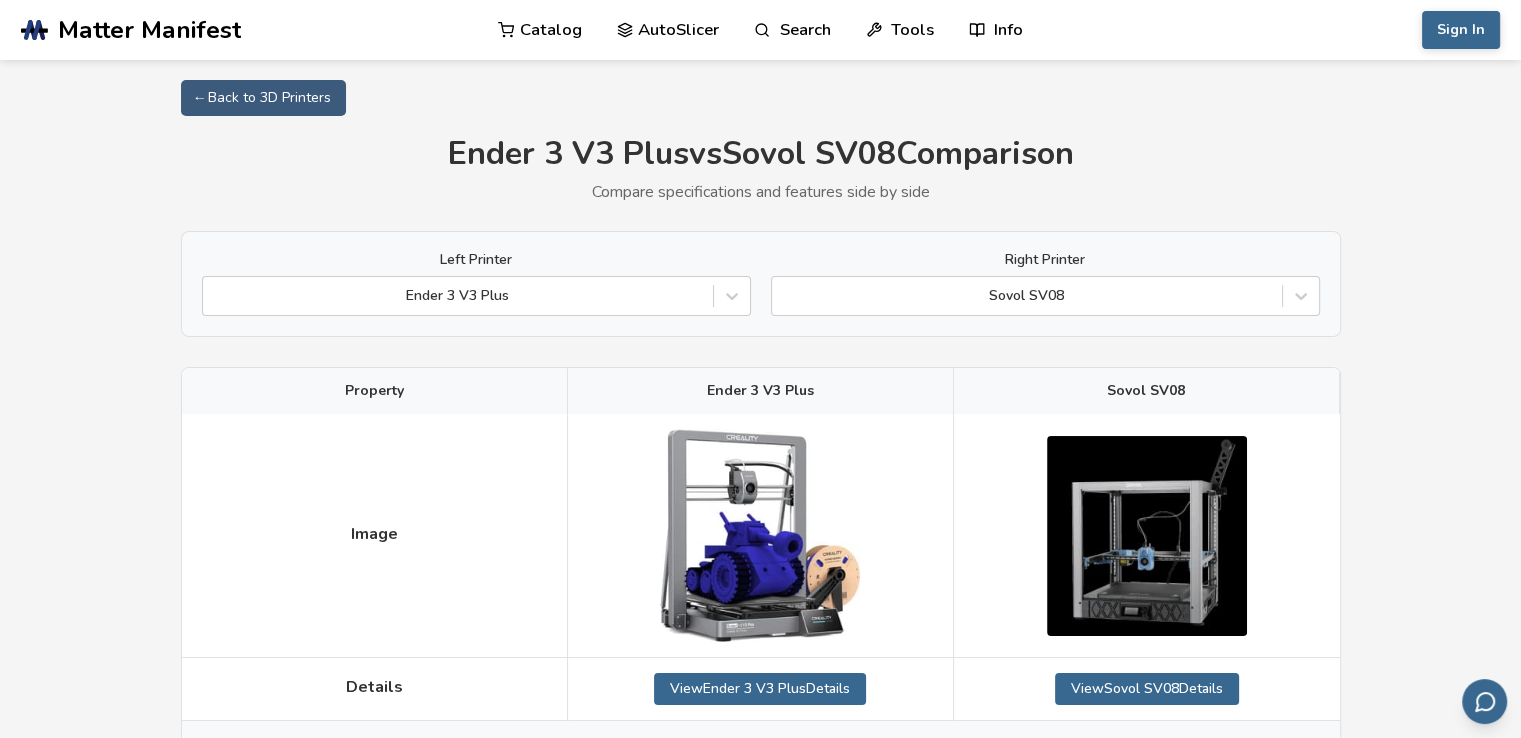click at bounding box center (458, 296) 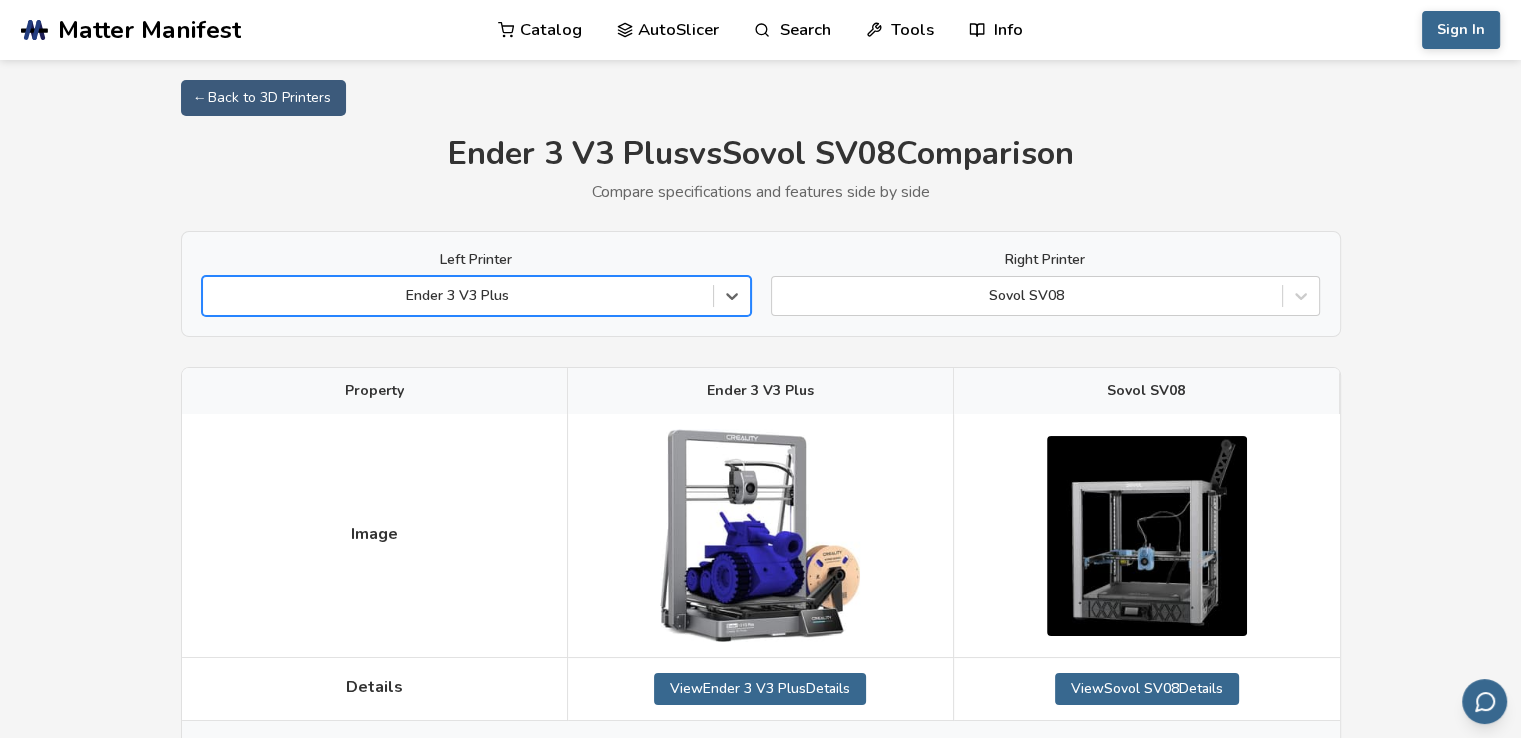 click at bounding box center (458, 296) 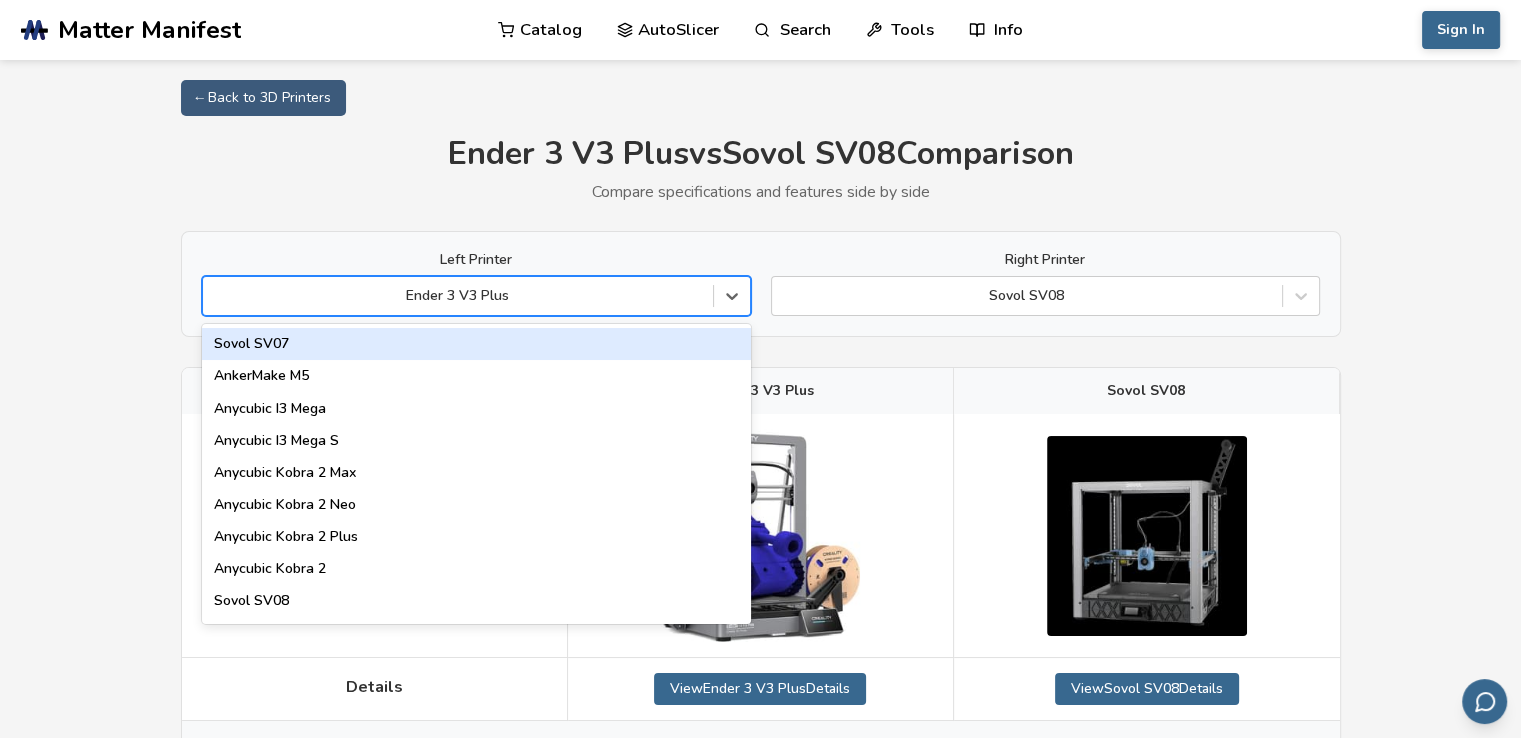 click at bounding box center [458, 296] 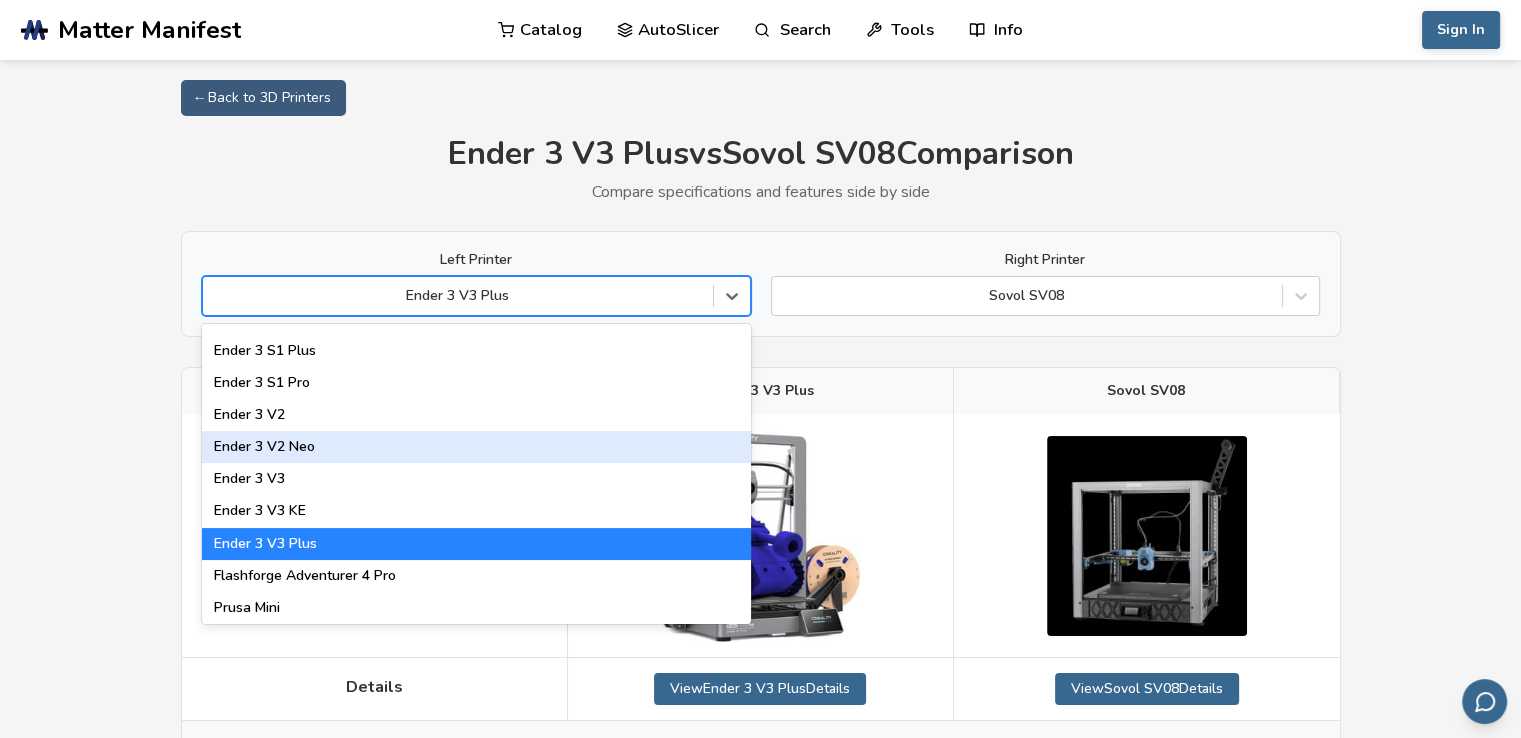 scroll, scrollTop: 1887, scrollLeft: 0, axis: vertical 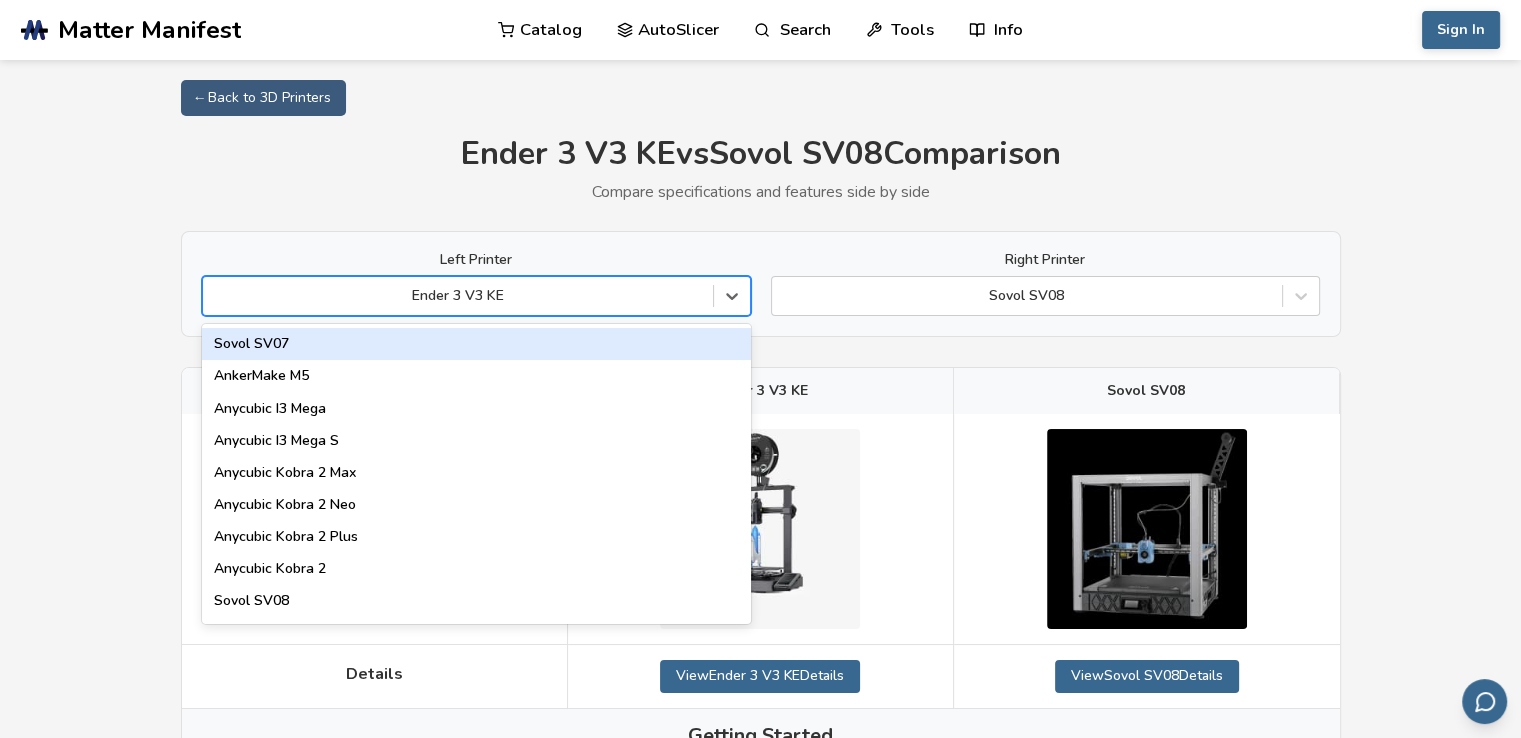 click at bounding box center (458, 296) 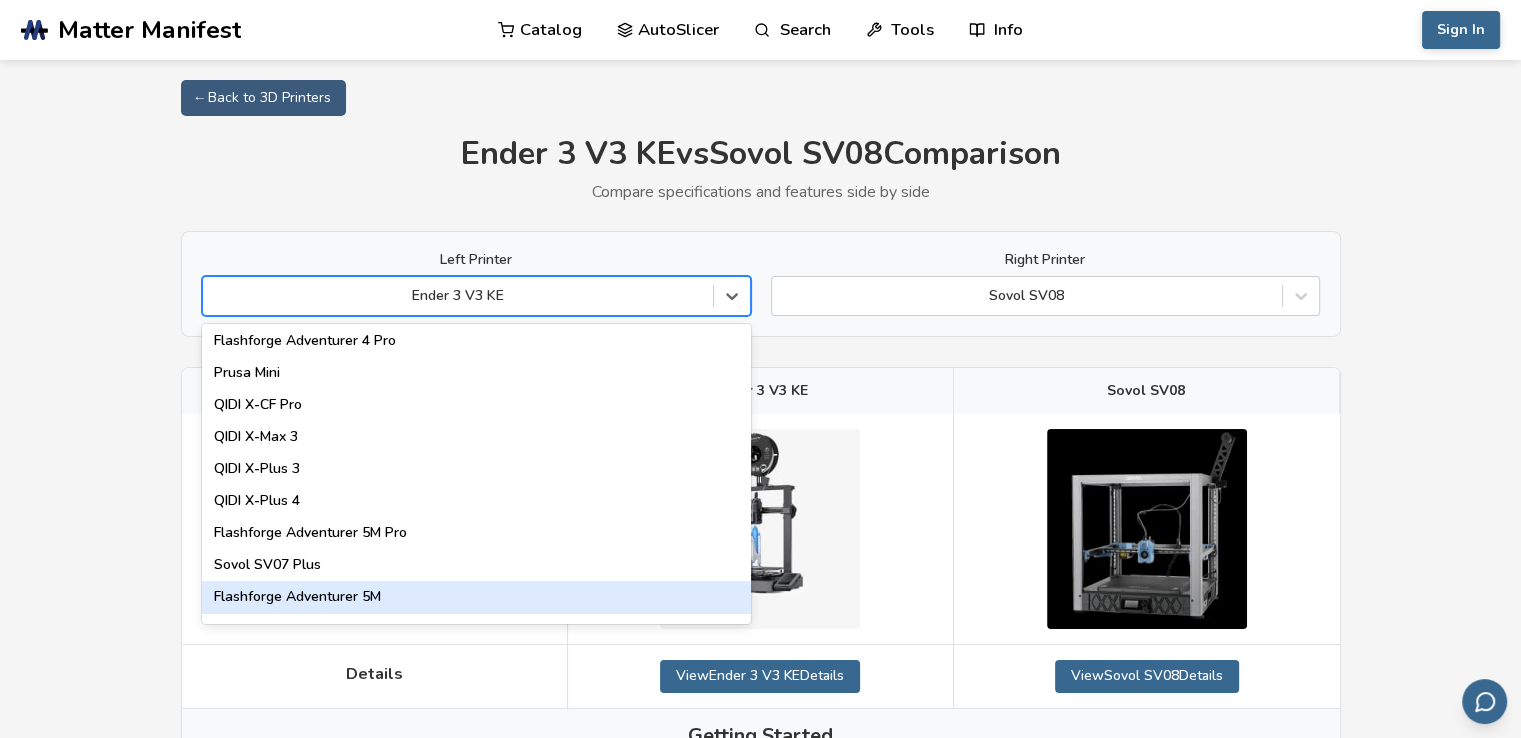 scroll, scrollTop: 2186, scrollLeft: 0, axis: vertical 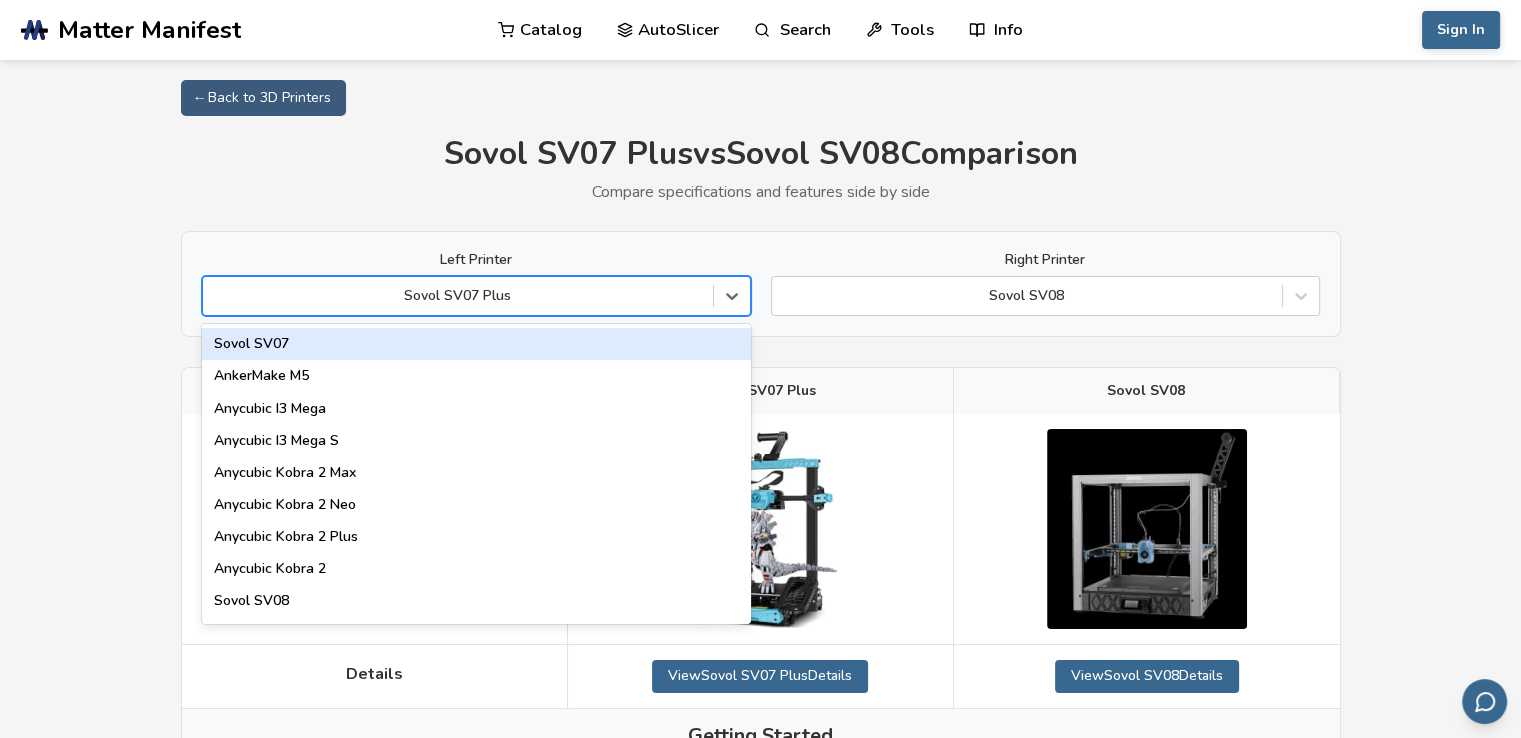 click at bounding box center [458, 296] 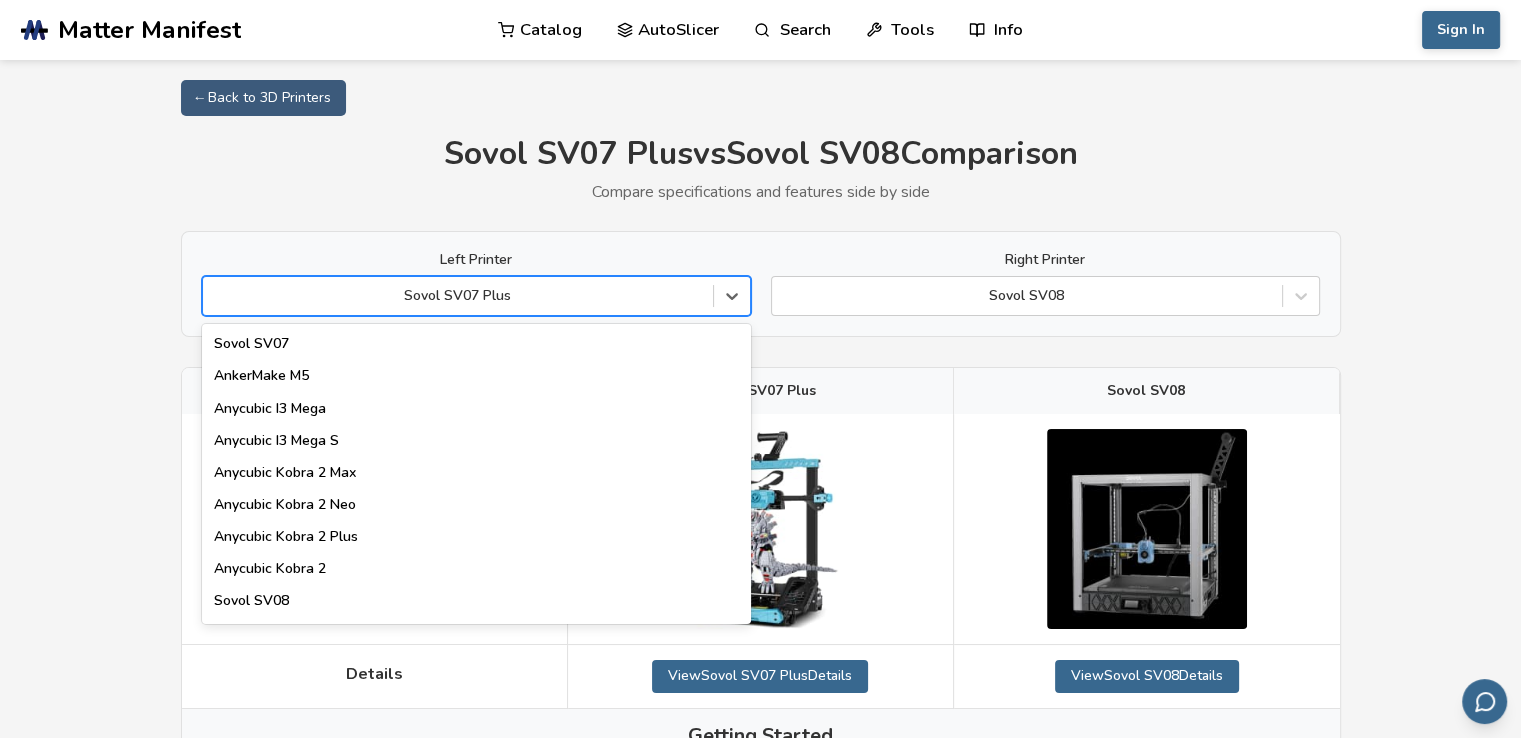scroll, scrollTop: 2532, scrollLeft: 0, axis: vertical 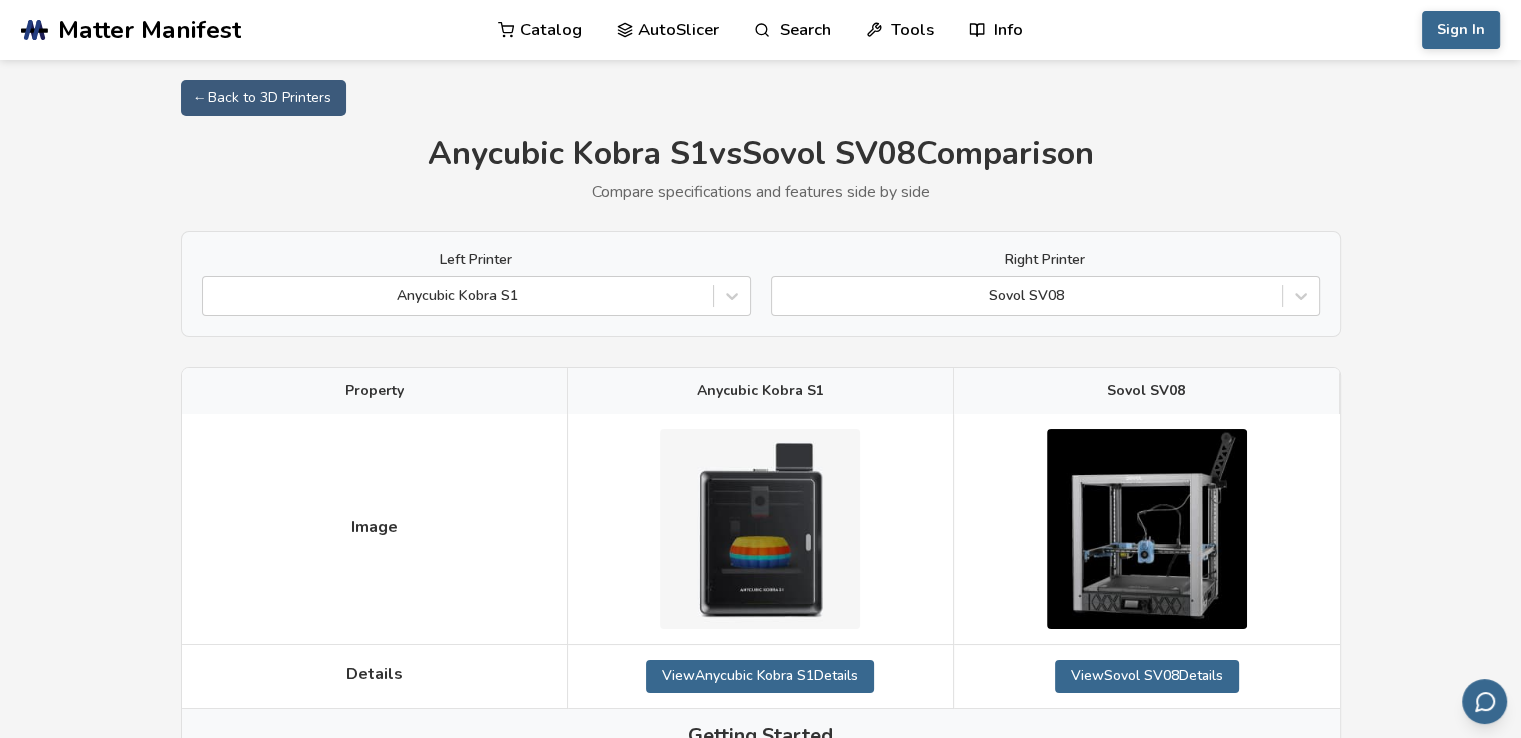 drag, startPoint x: 647, startPoint y: 292, endPoint x: 296, endPoint y: 229, distance: 356.60904 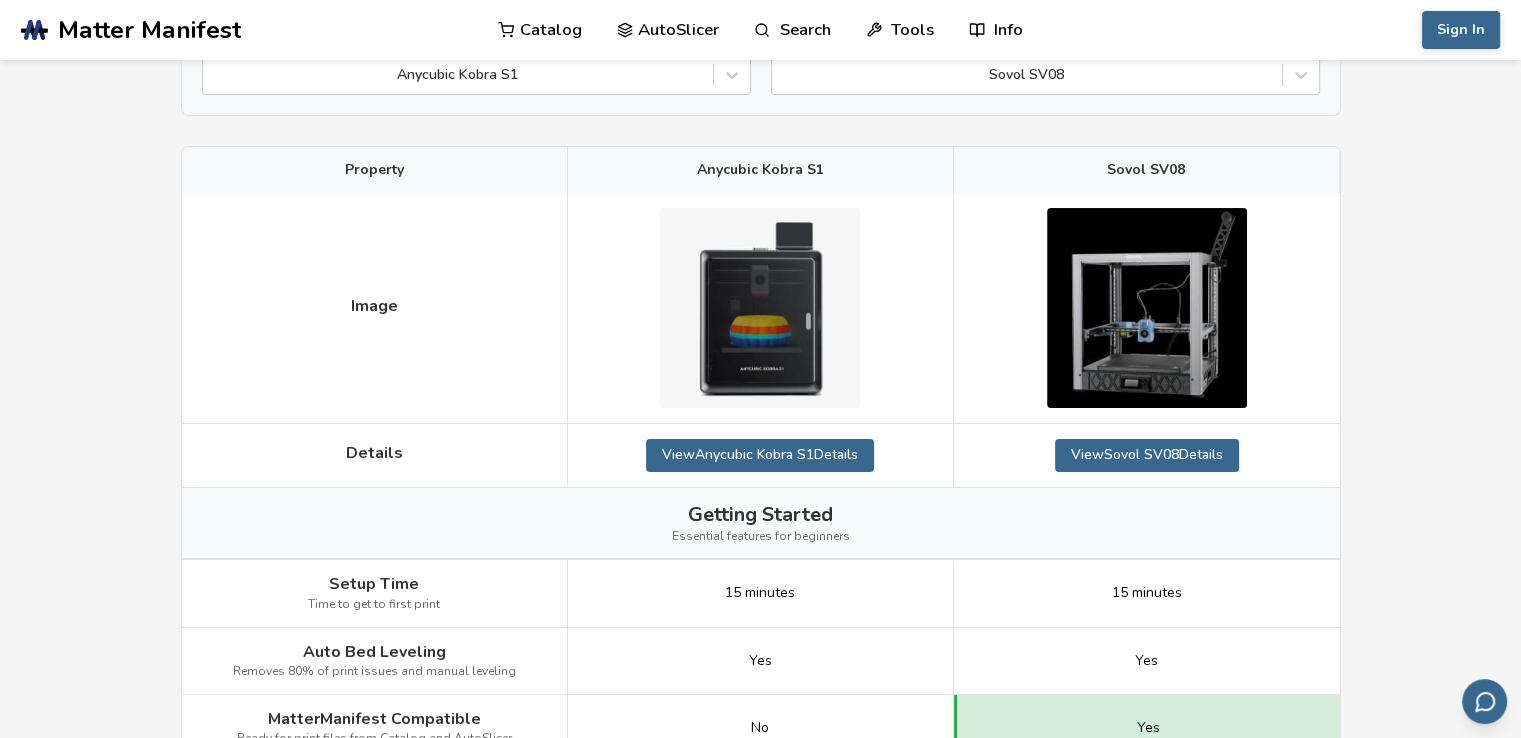 scroll, scrollTop: 200, scrollLeft: 0, axis: vertical 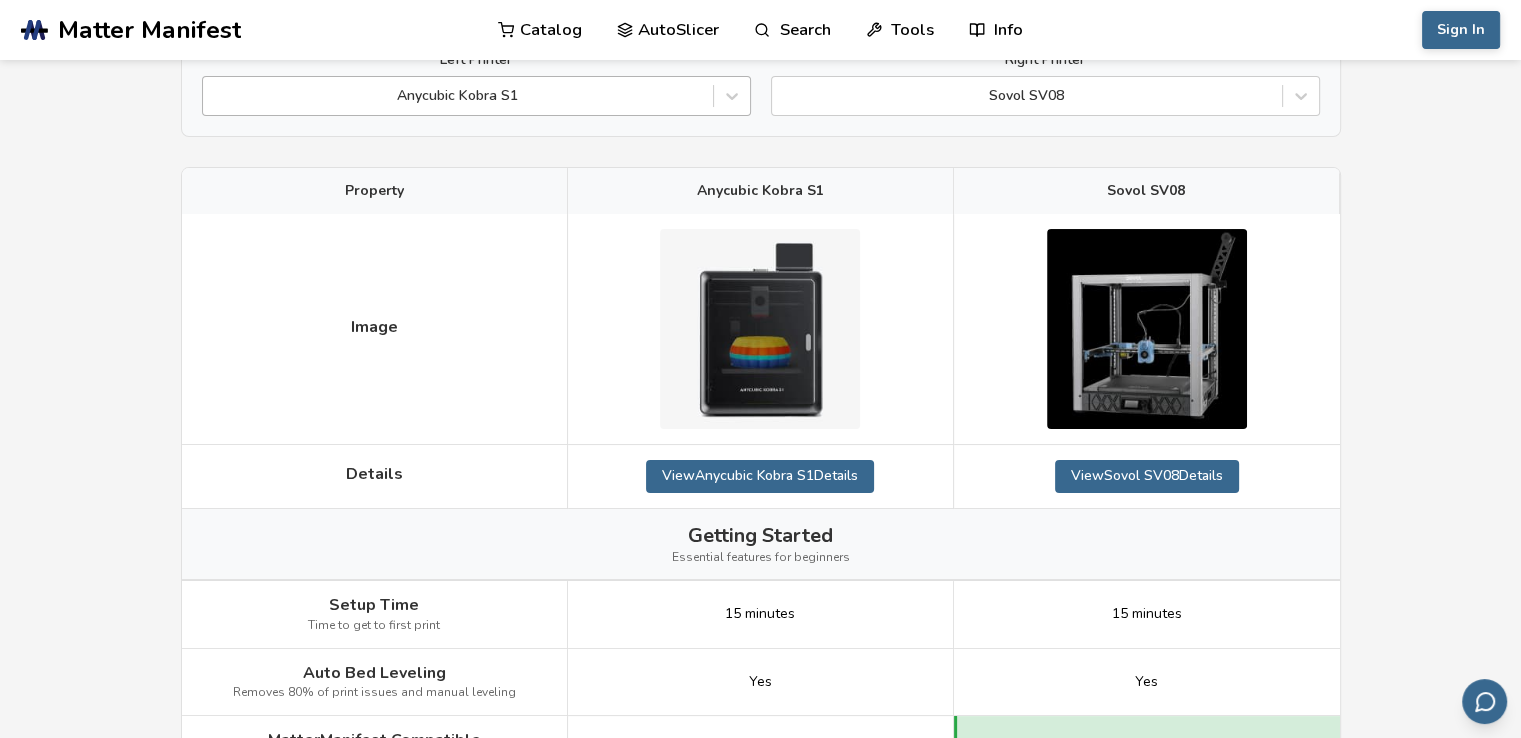 click at bounding box center (458, 96) 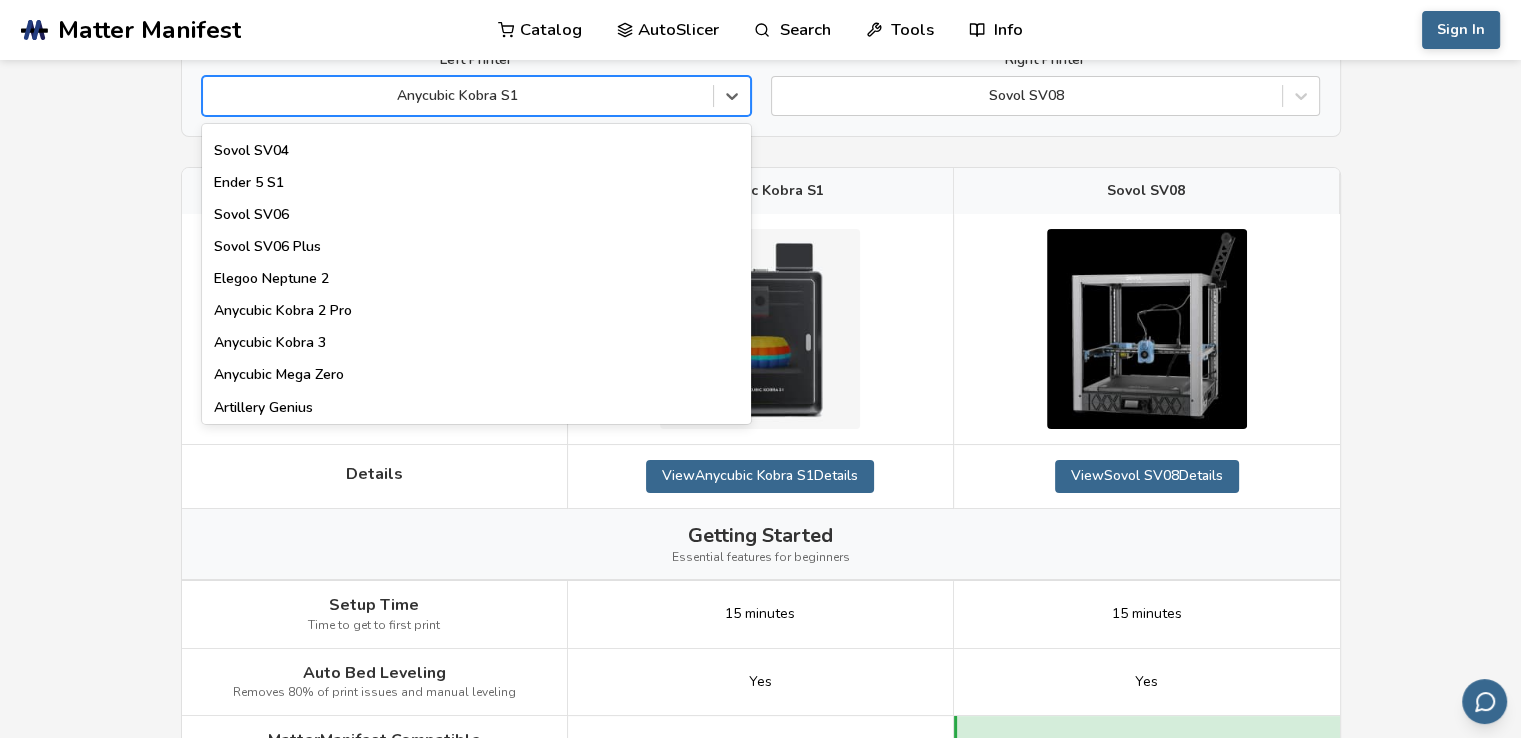 scroll, scrollTop: 934, scrollLeft: 0, axis: vertical 